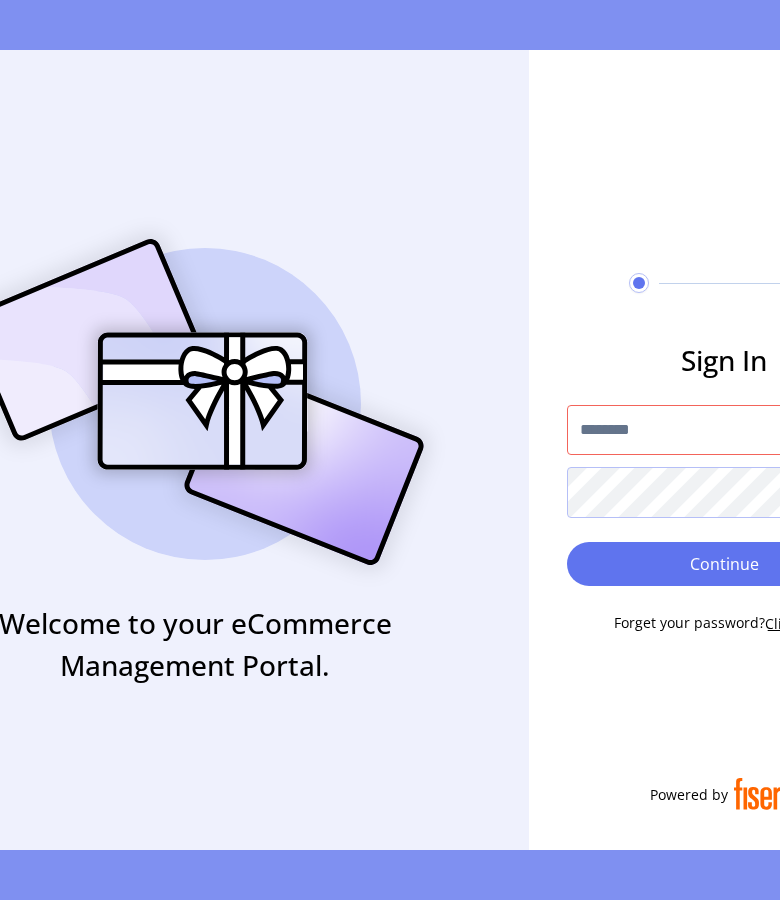 scroll, scrollTop: 0, scrollLeft: 0, axis: both 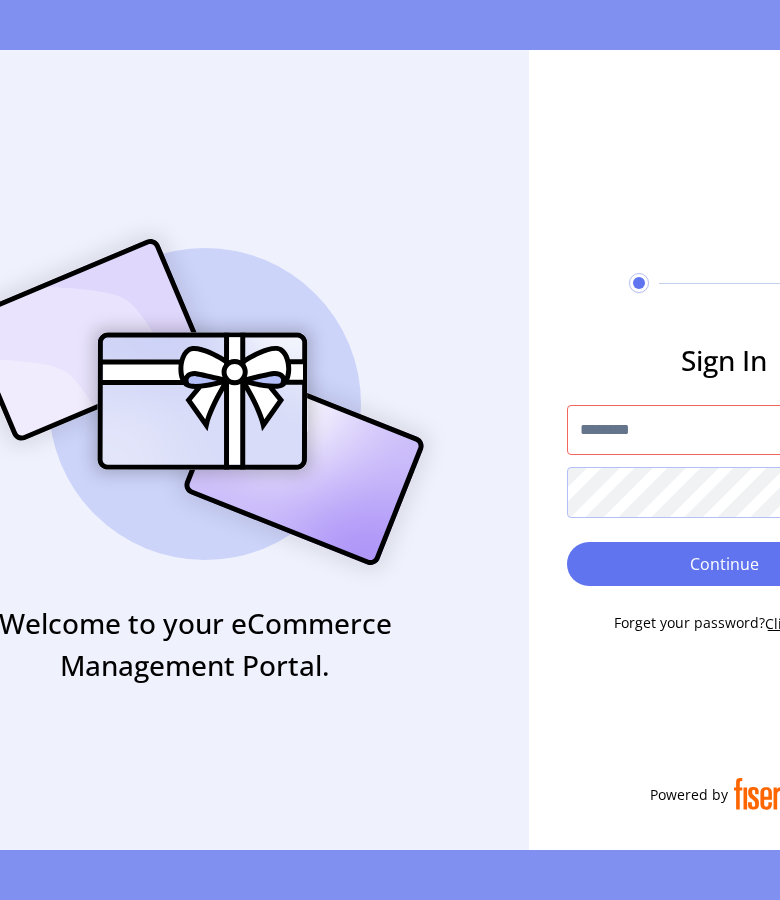 type on "*********" 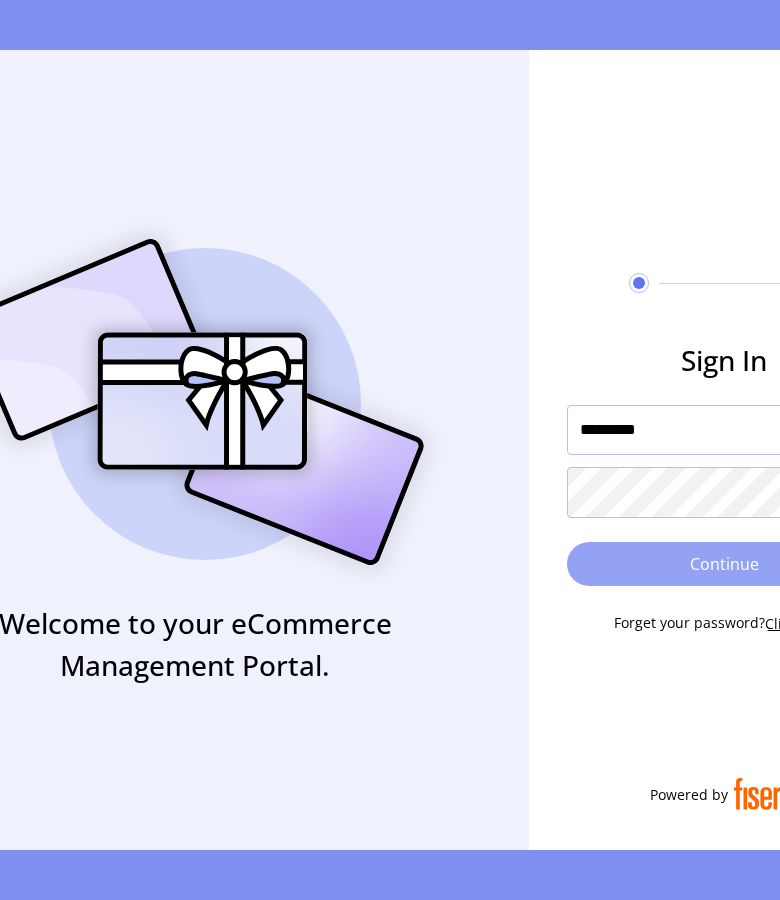 click on "Continue" at bounding box center (724, 564) 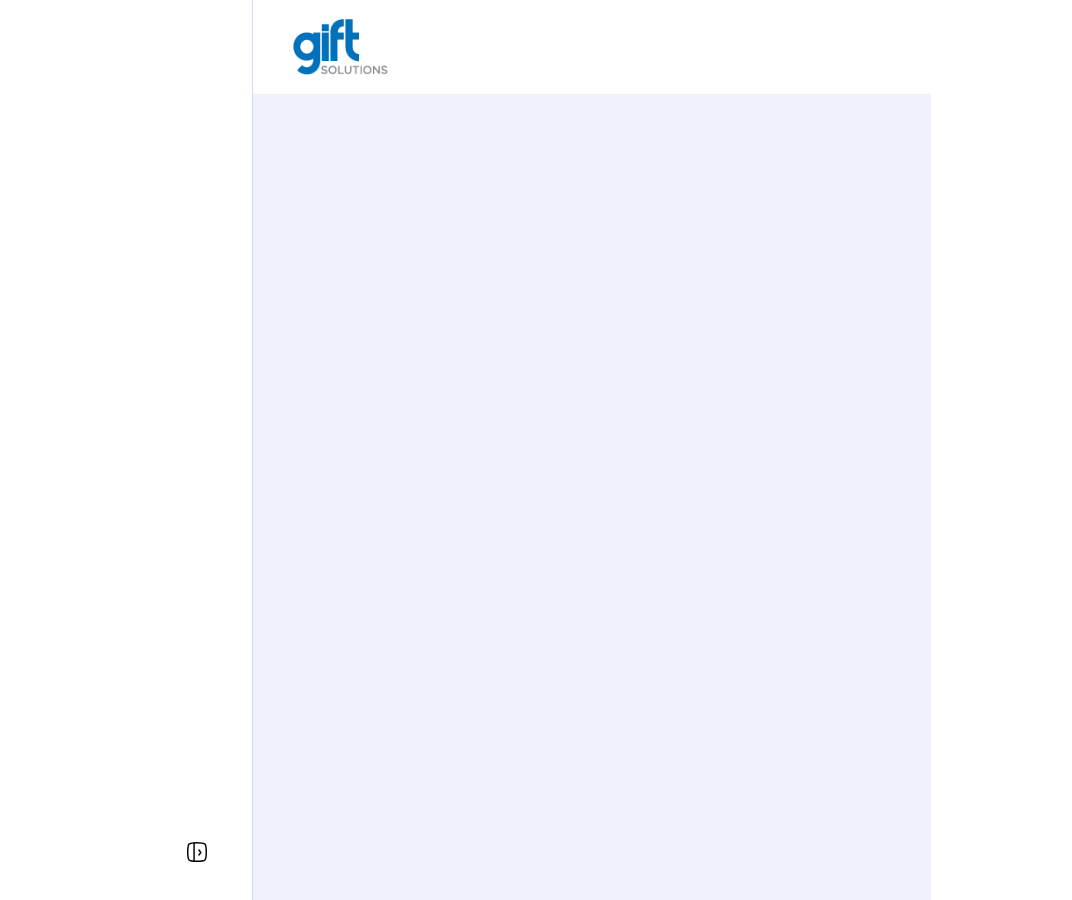 scroll, scrollTop: 0, scrollLeft: 0, axis: both 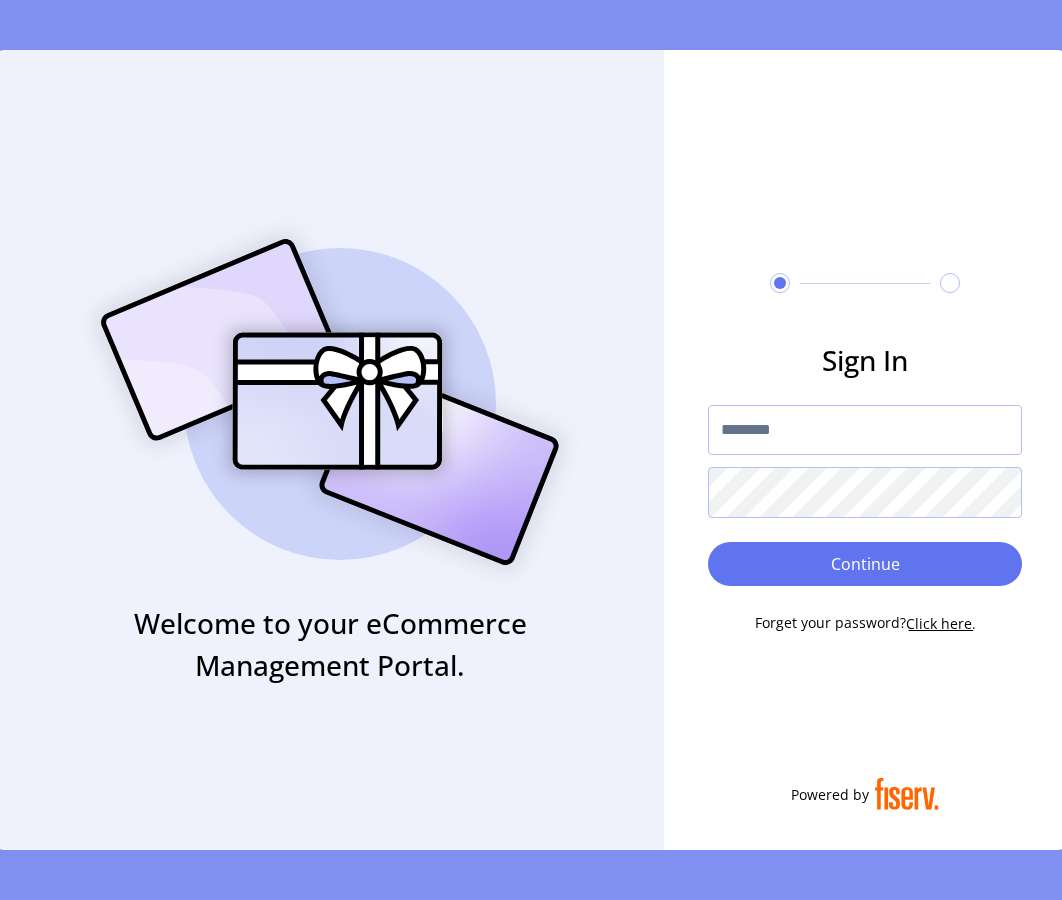 click at bounding box center (865, 430) 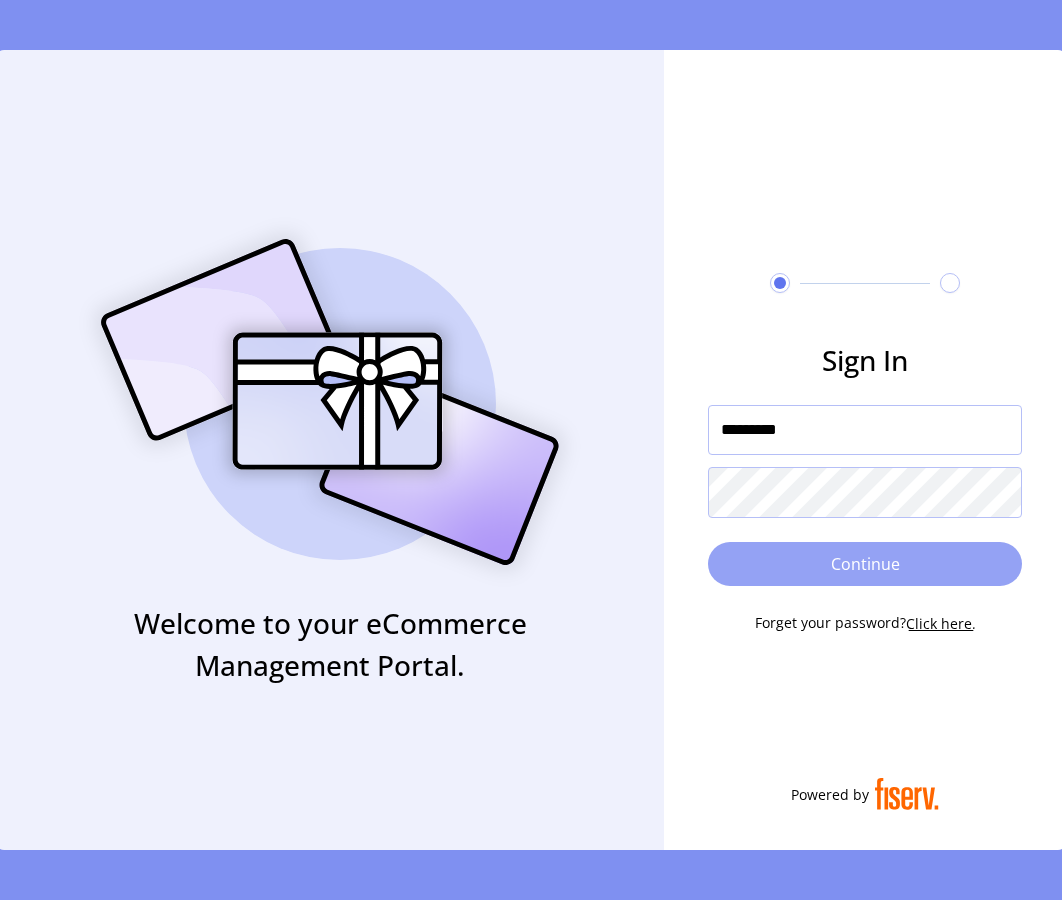 click on "Continue" at bounding box center [865, 564] 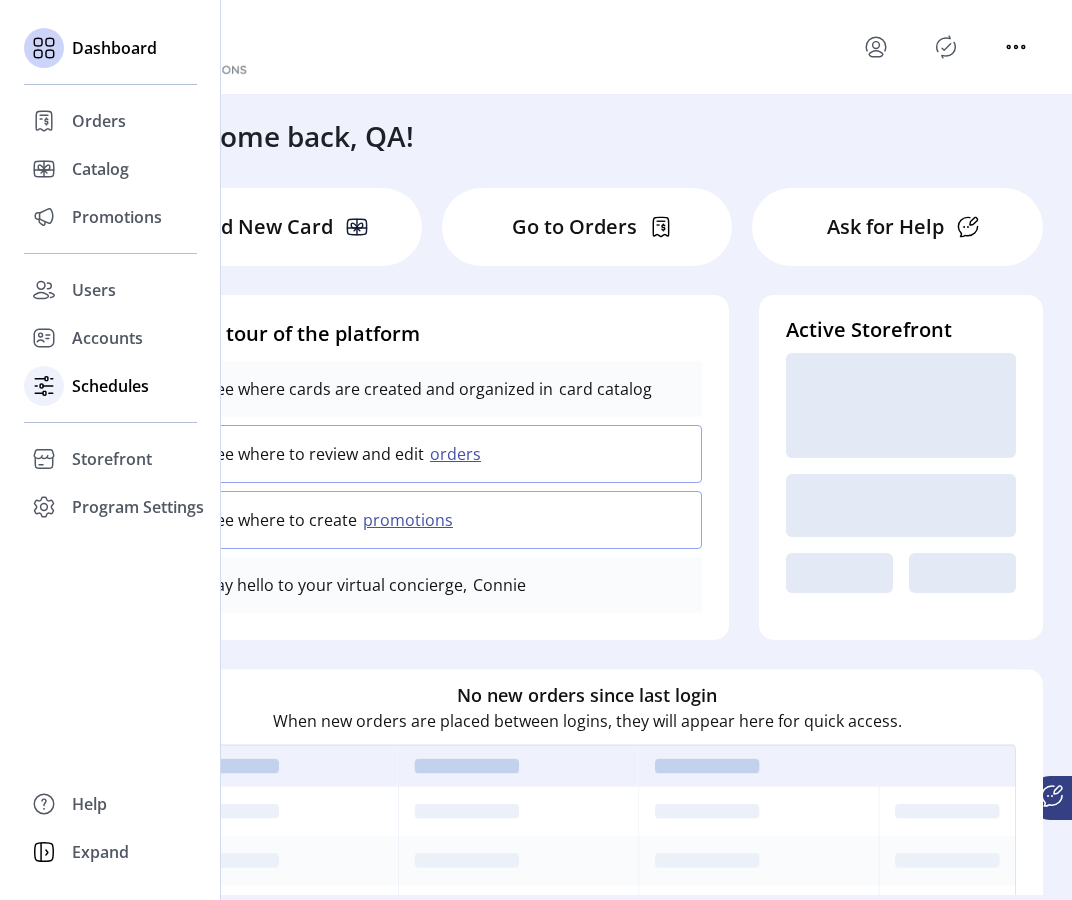 click on "Schedules" 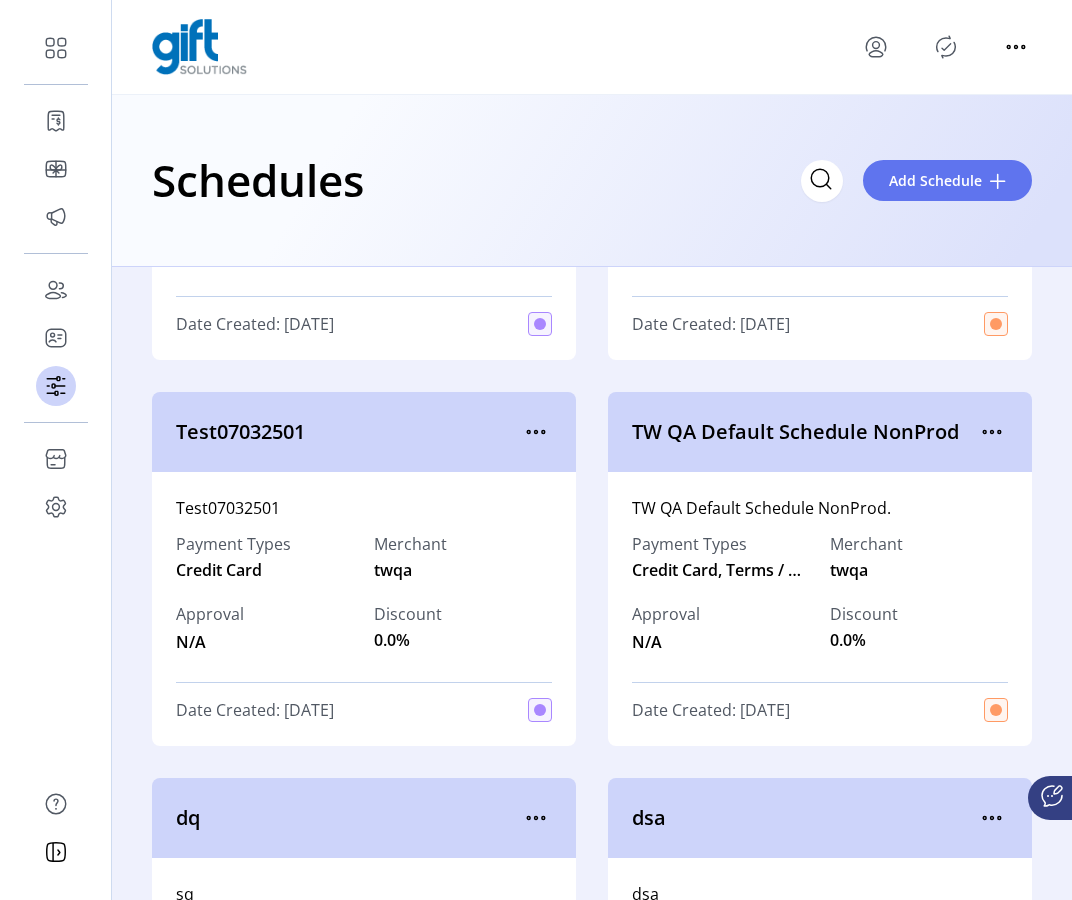 scroll, scrollTop: 741, scrollLeft: 0, axis: vertical 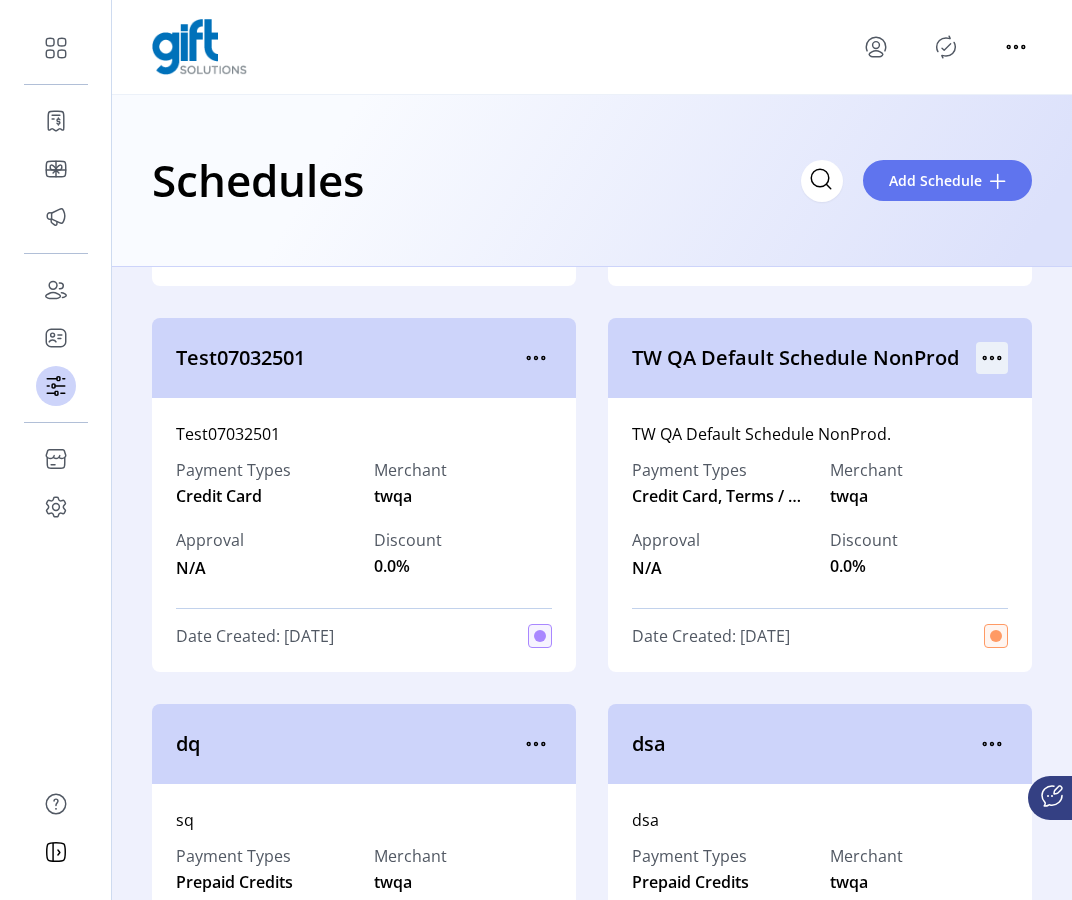 click 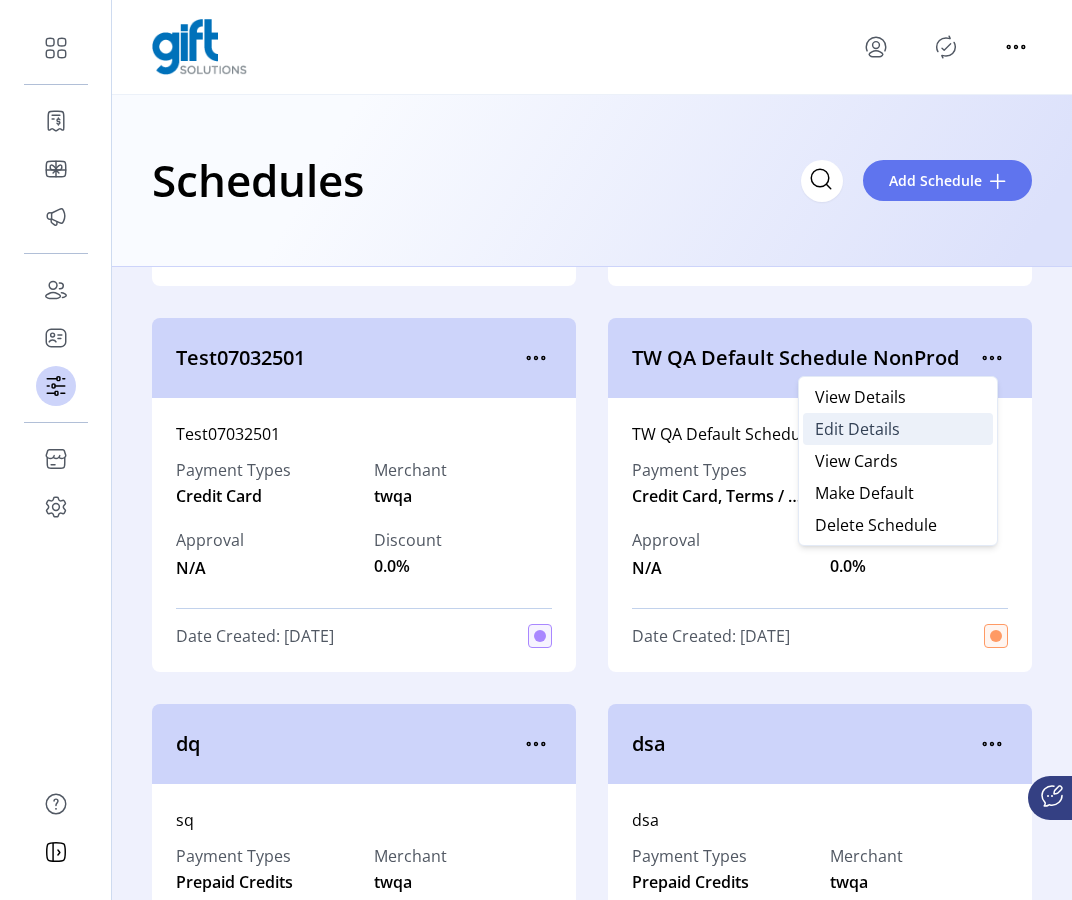 click on "Edit Details" at bounding box center (898, 429) 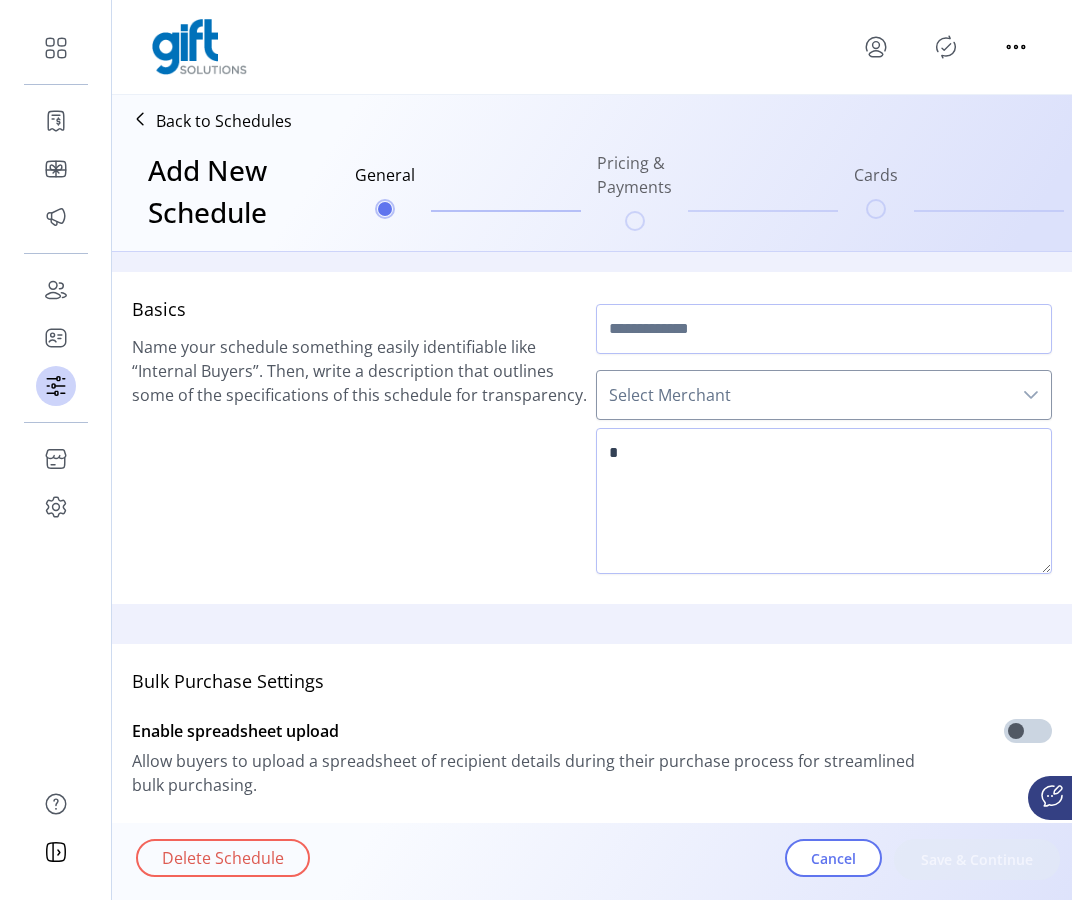 type on "**********" 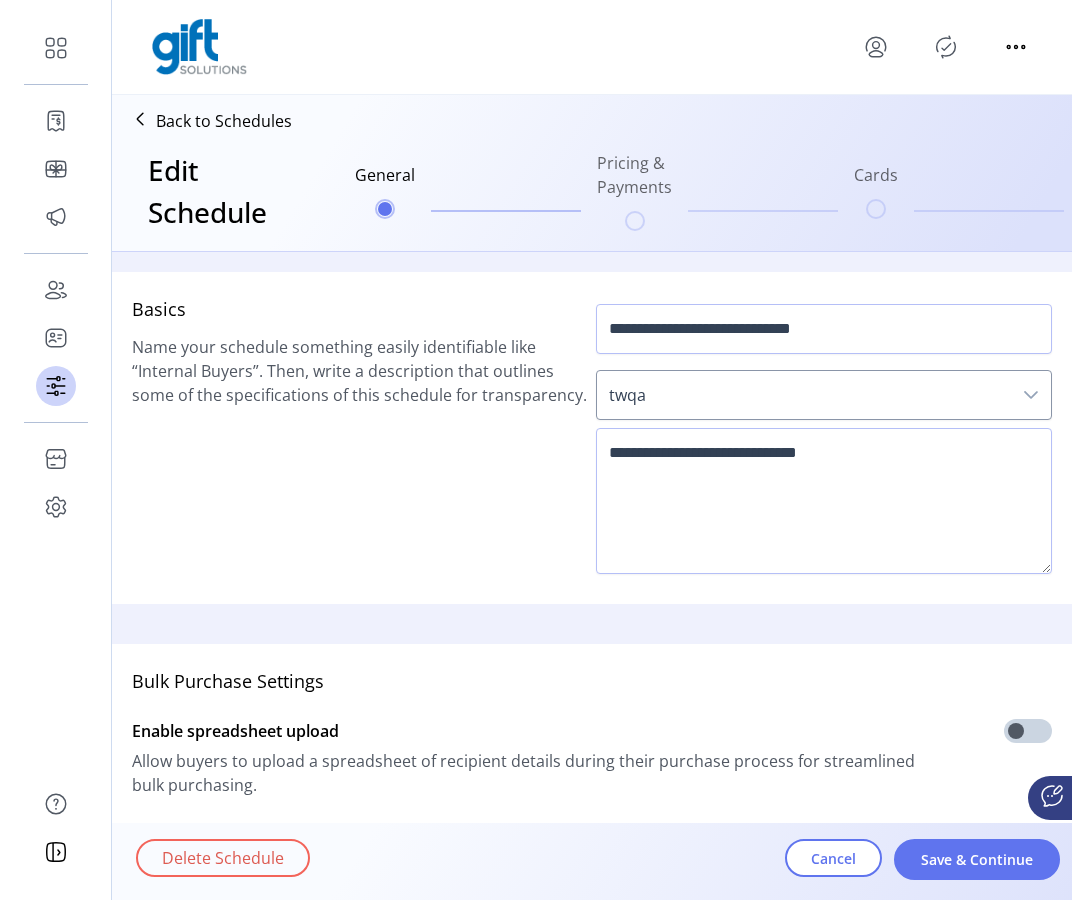 click on "Back to Schedules" 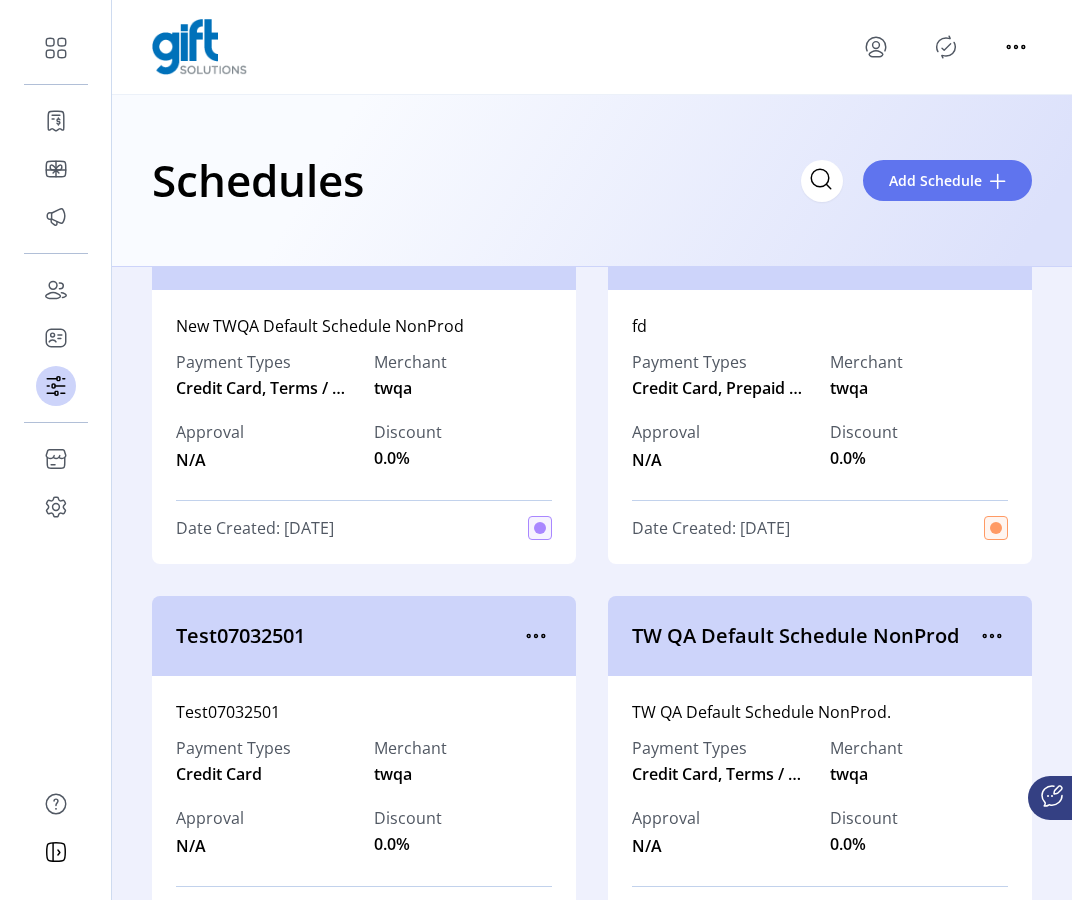 scroll, scrollTop: 717, scrollLeft: 0, axis: vertical 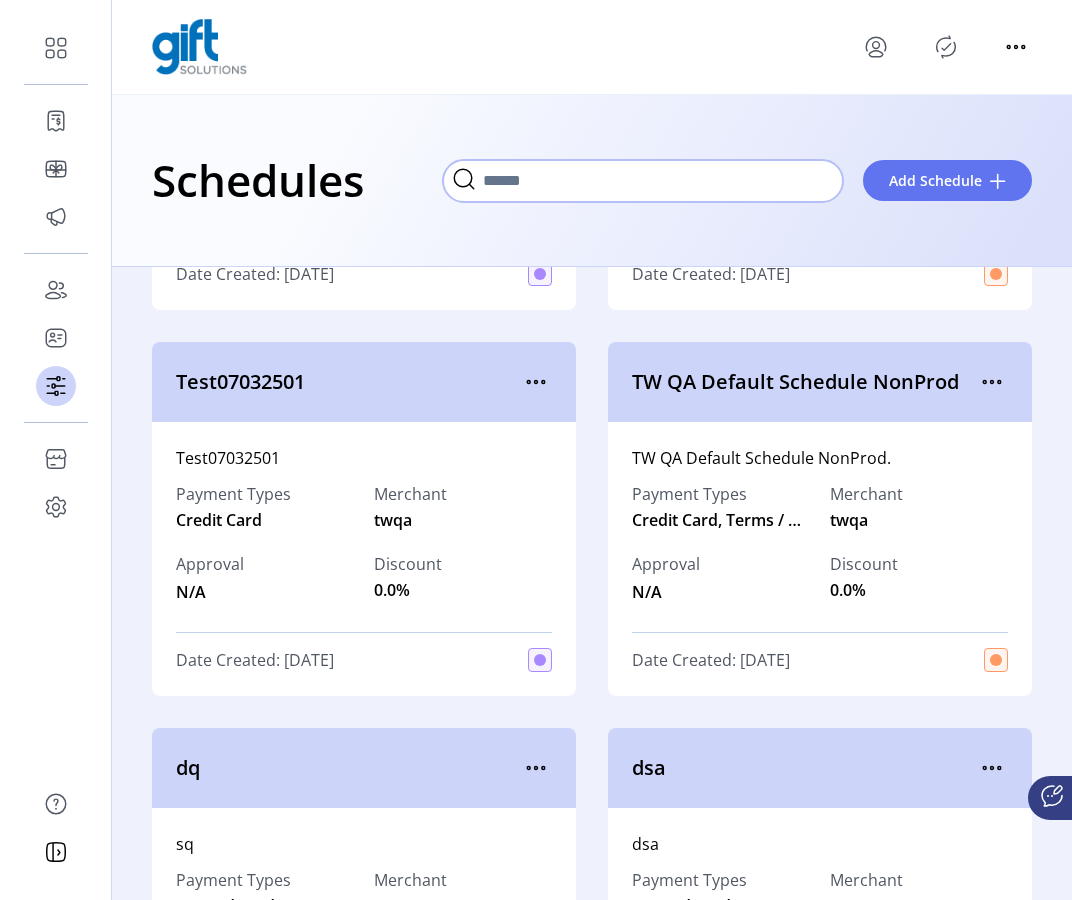 click 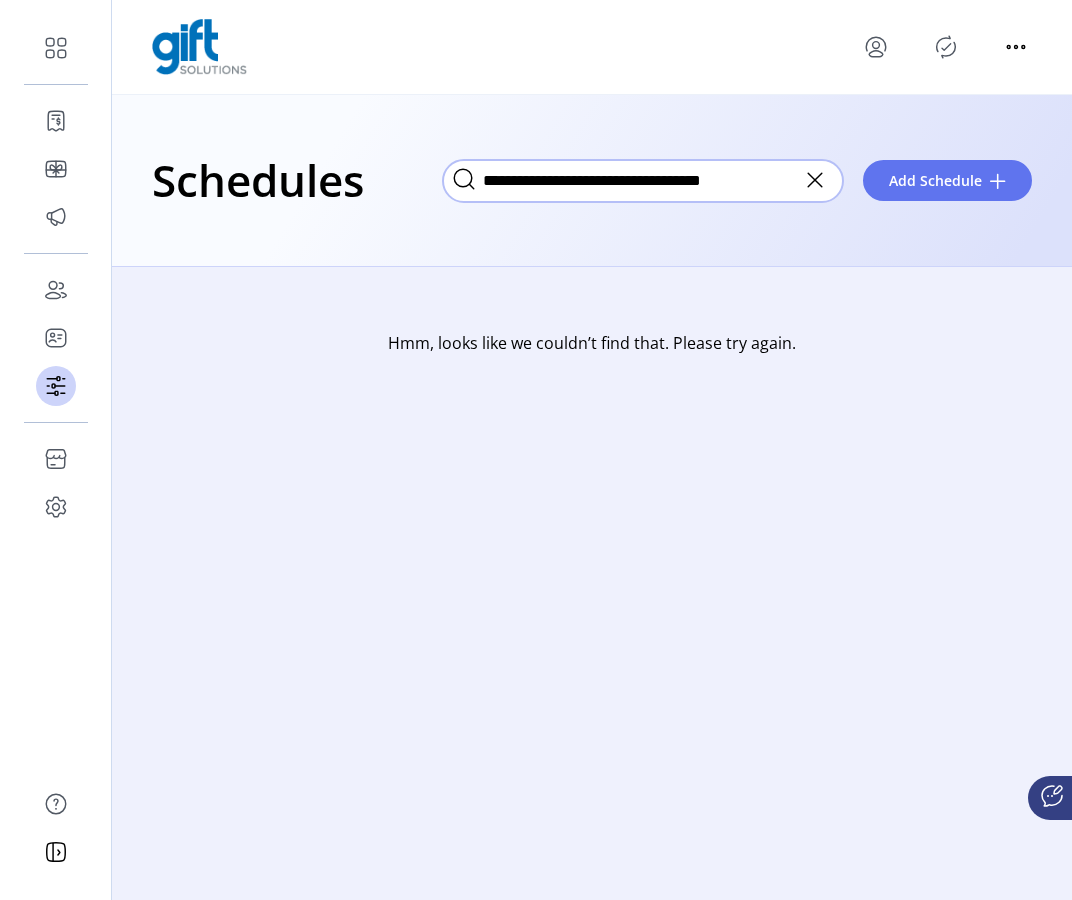 type on "**********" 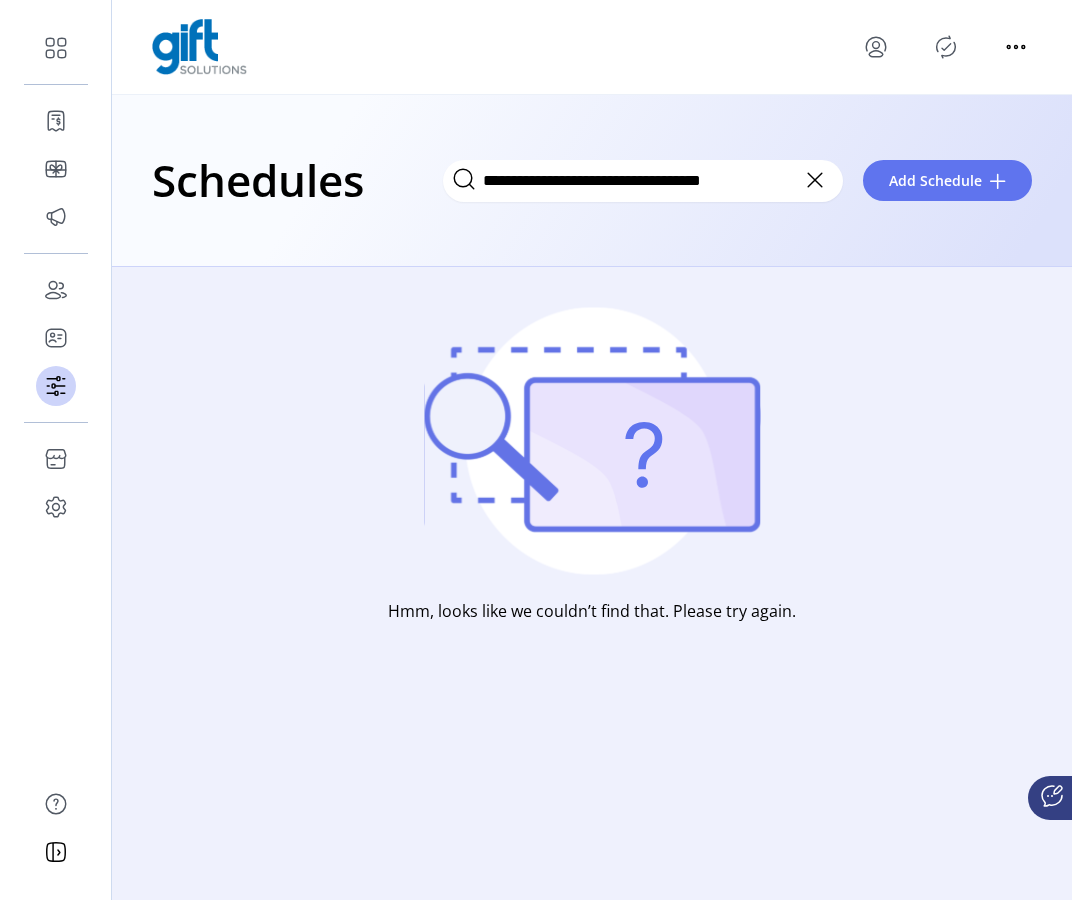 click 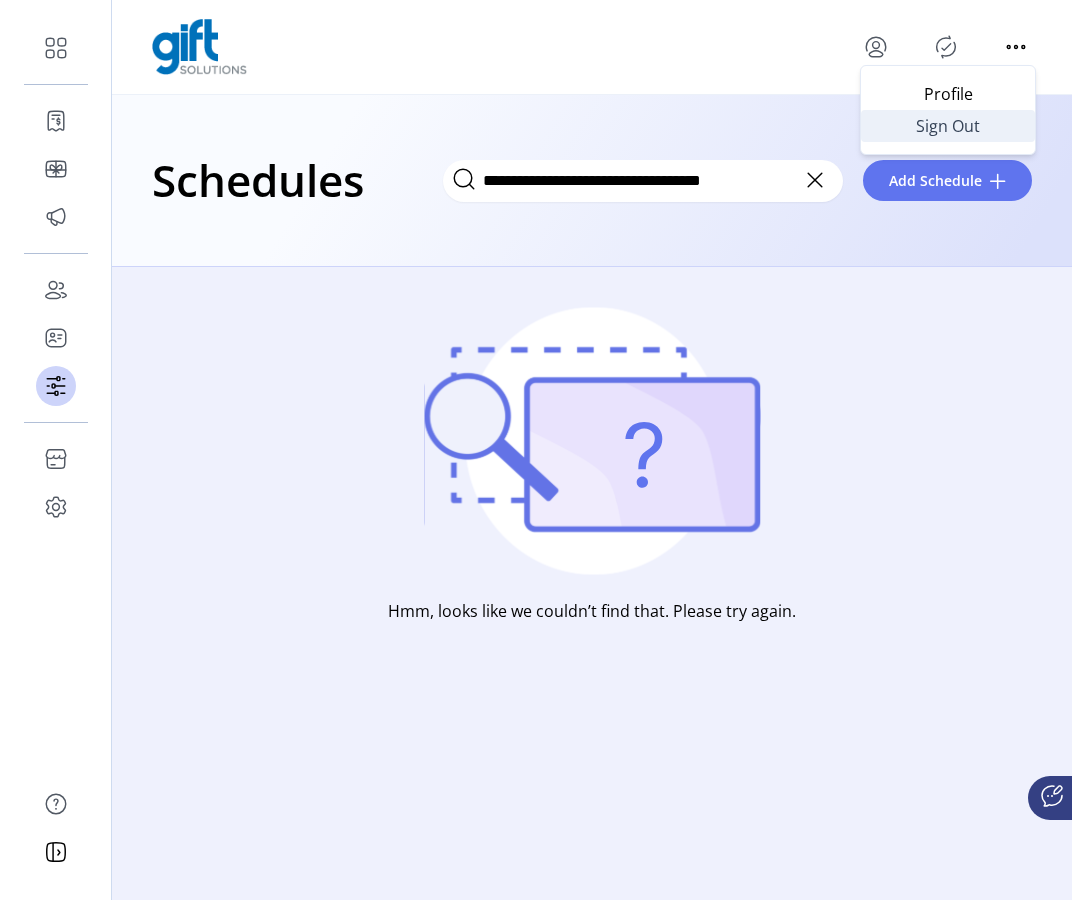 click on "Sign Out" at bounding box center (948, 126) 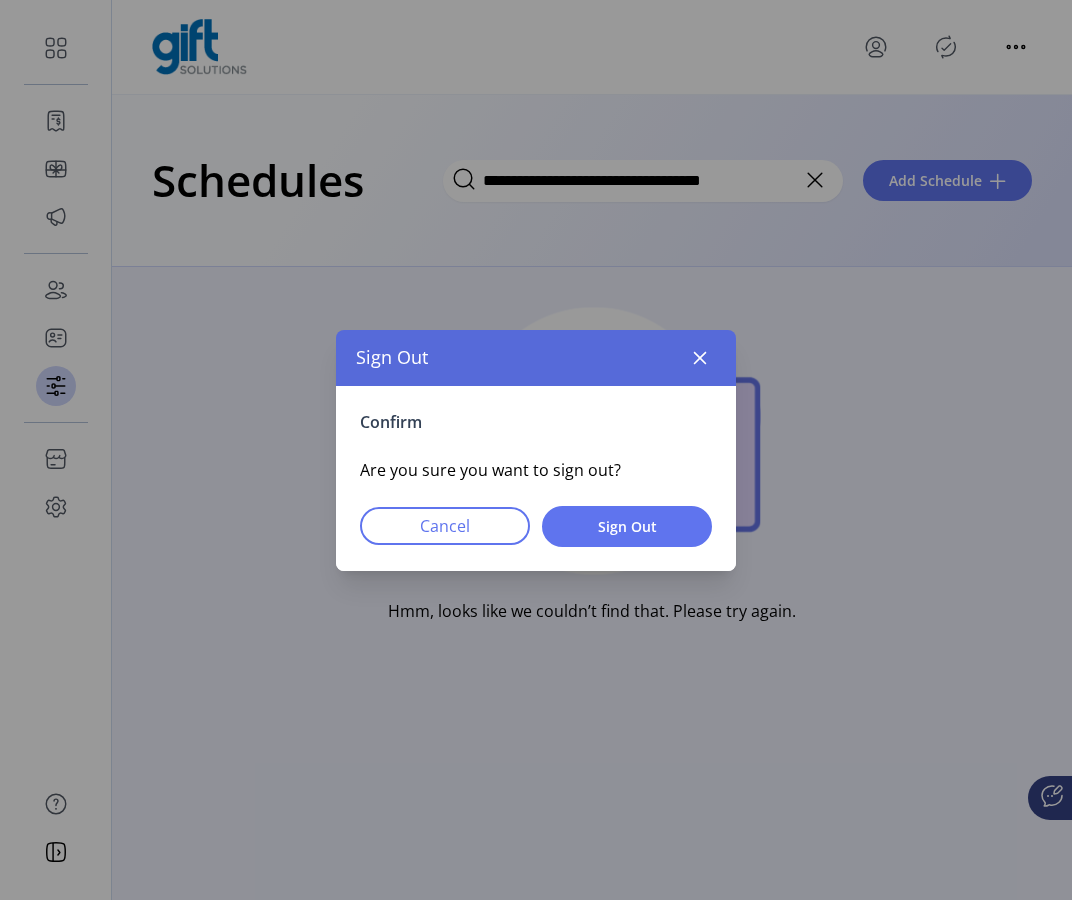 click on "Confirm Are you sure you want to sign out? Cancel Sign Out" at bounding box center (536, 478) 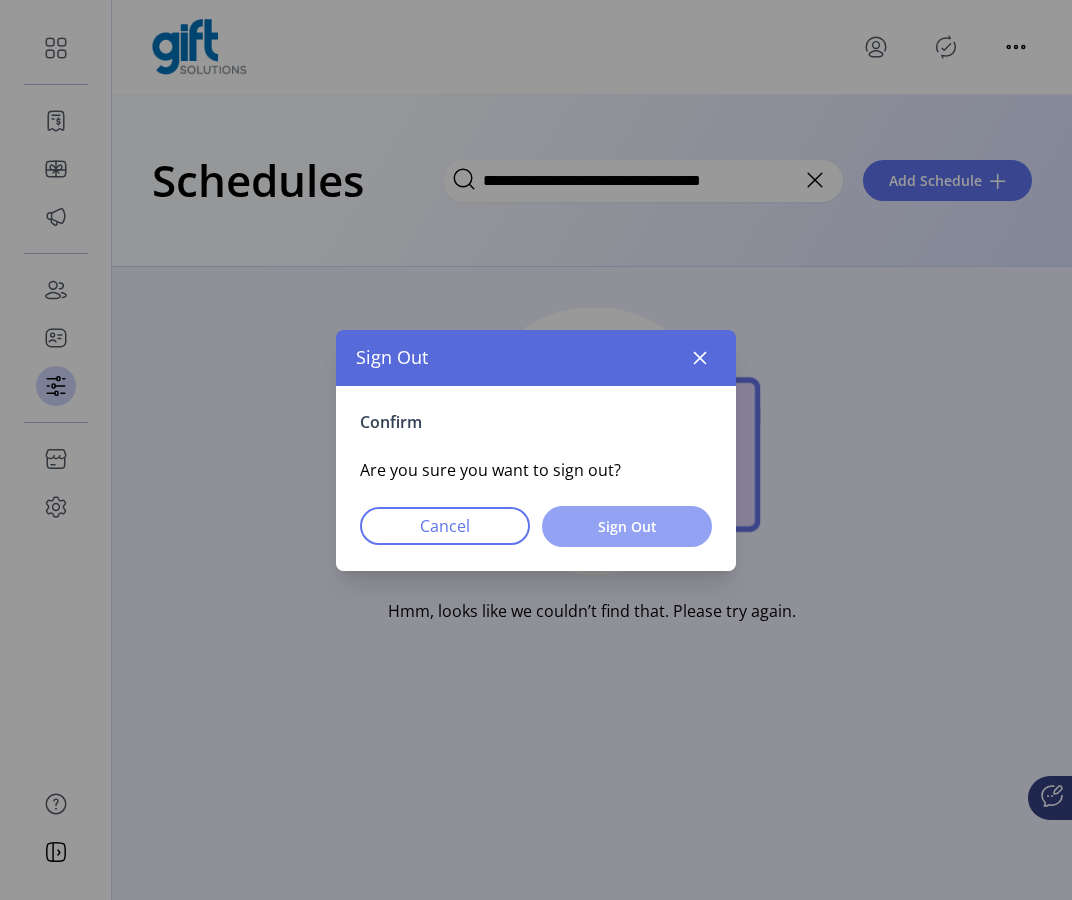 click on "Sign Out" at bounding box center [627, 526] 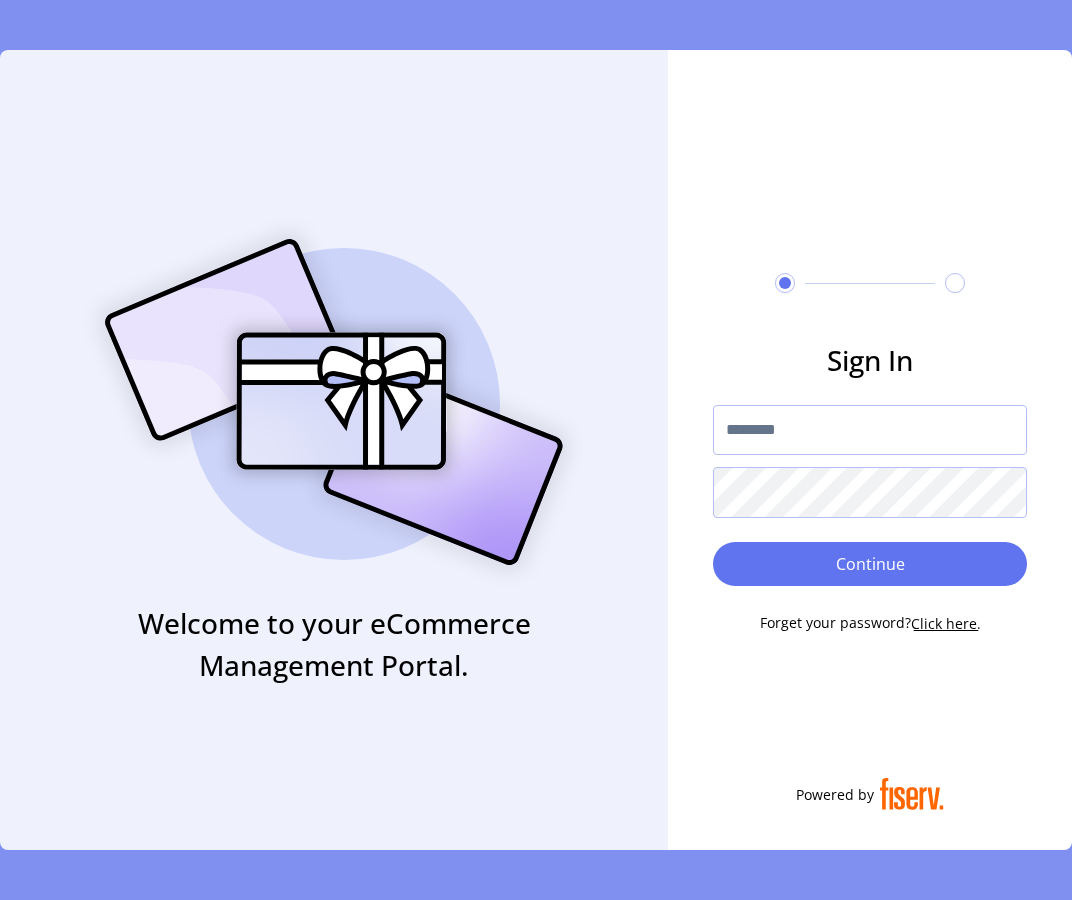 click on "Sign In Continue Forget your password?  Click here." at bounding box center [870, 486] 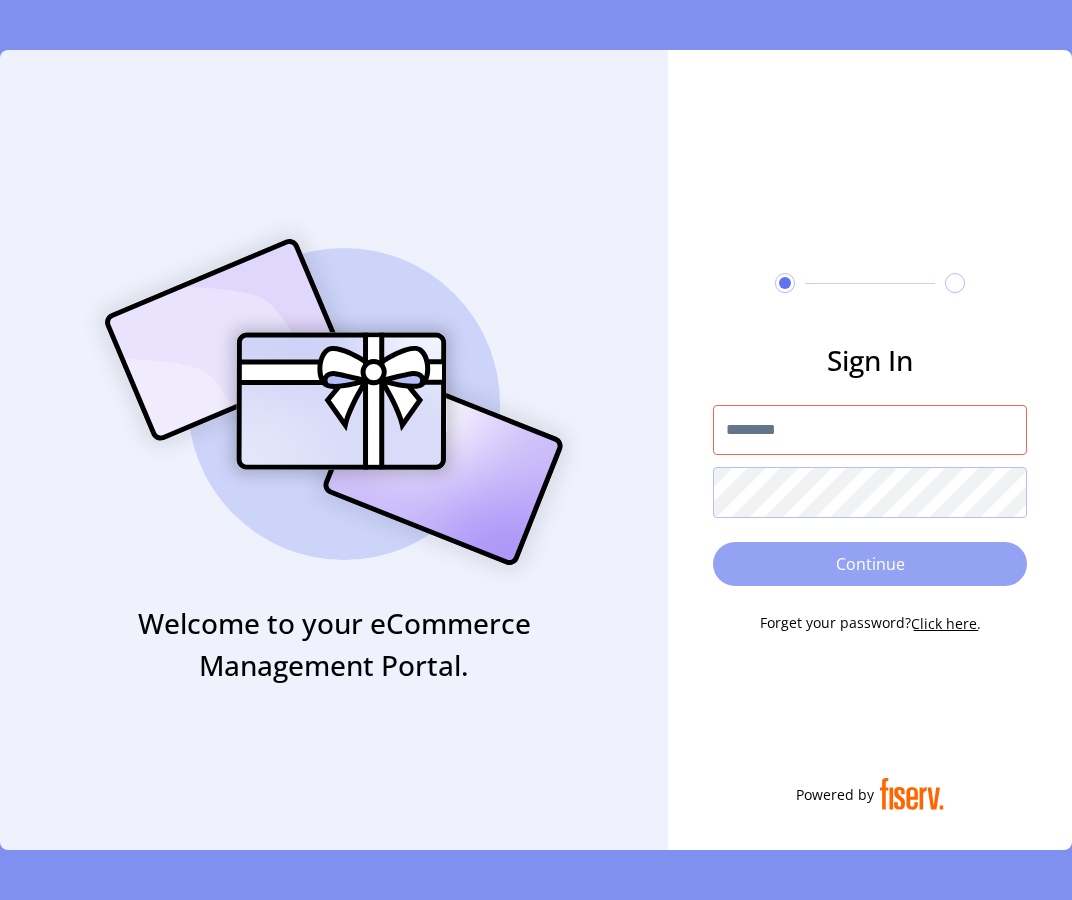 type on "**********" 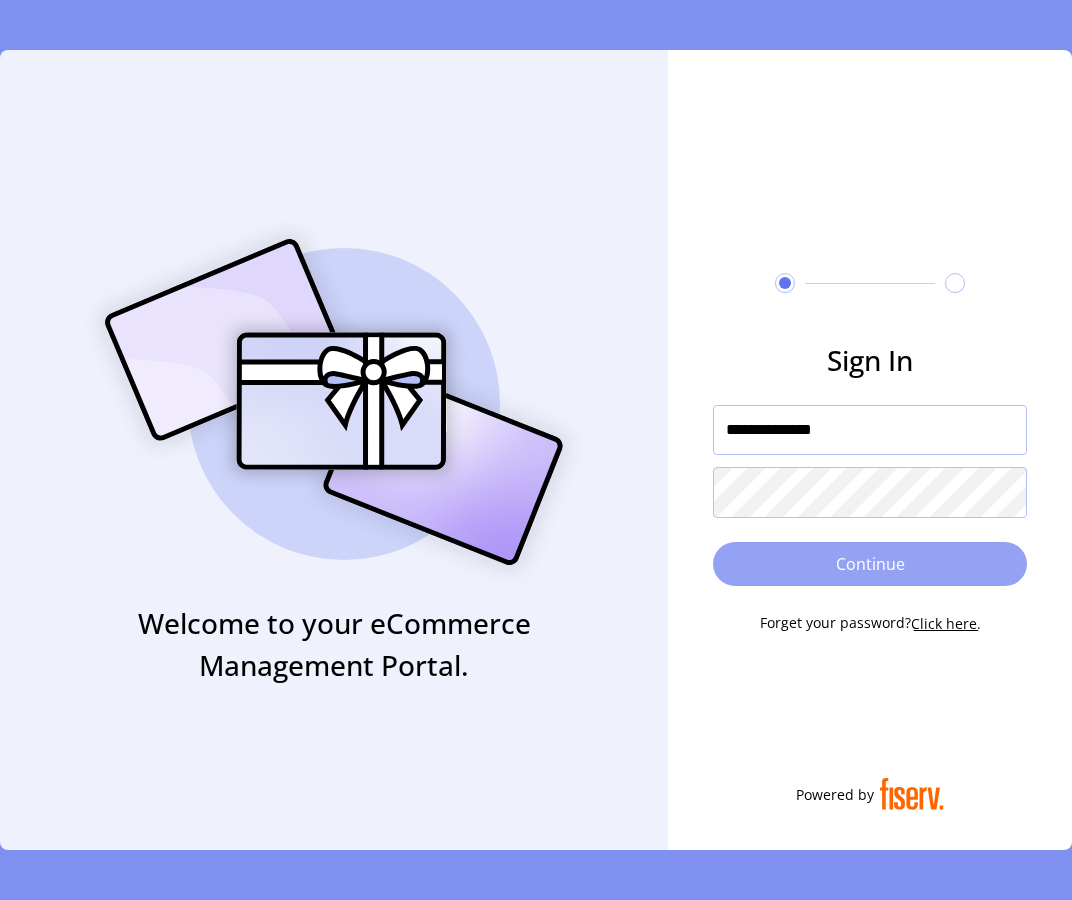 click on "Continue" at bounding box center [870, 564] 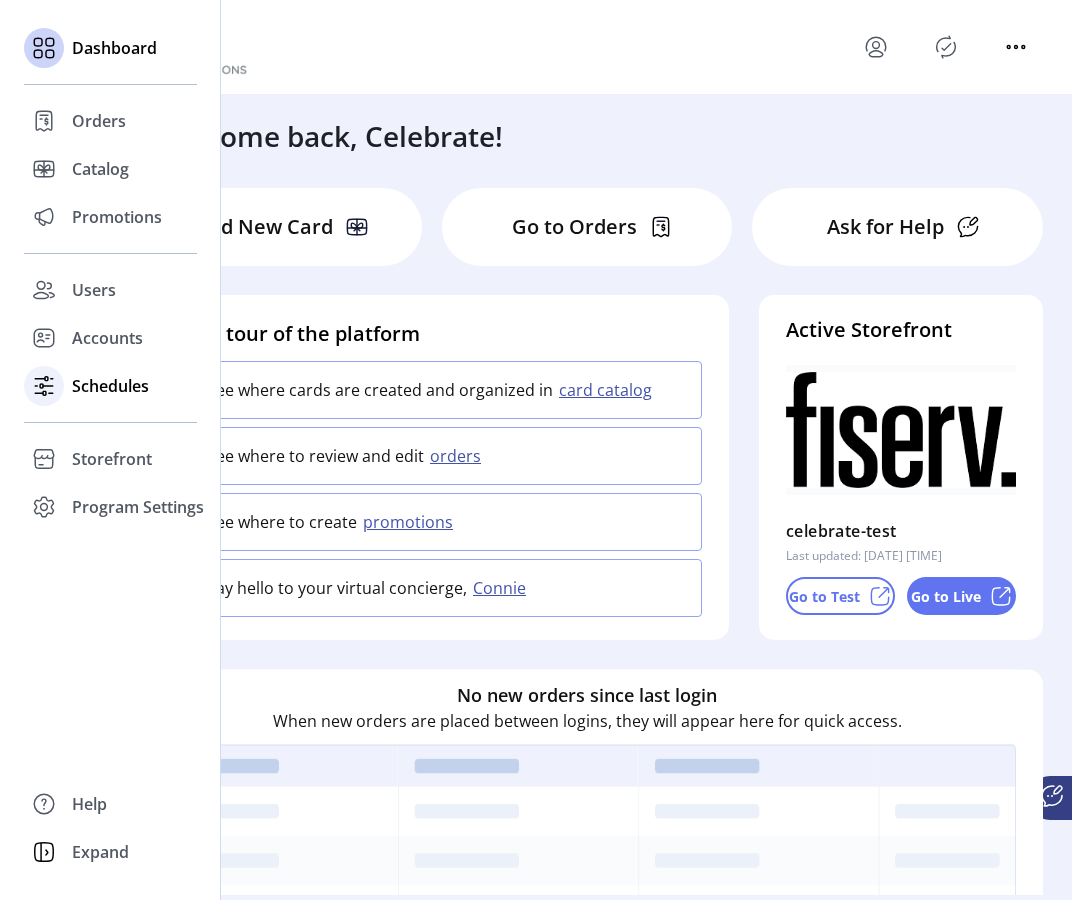 click on "Schedules" 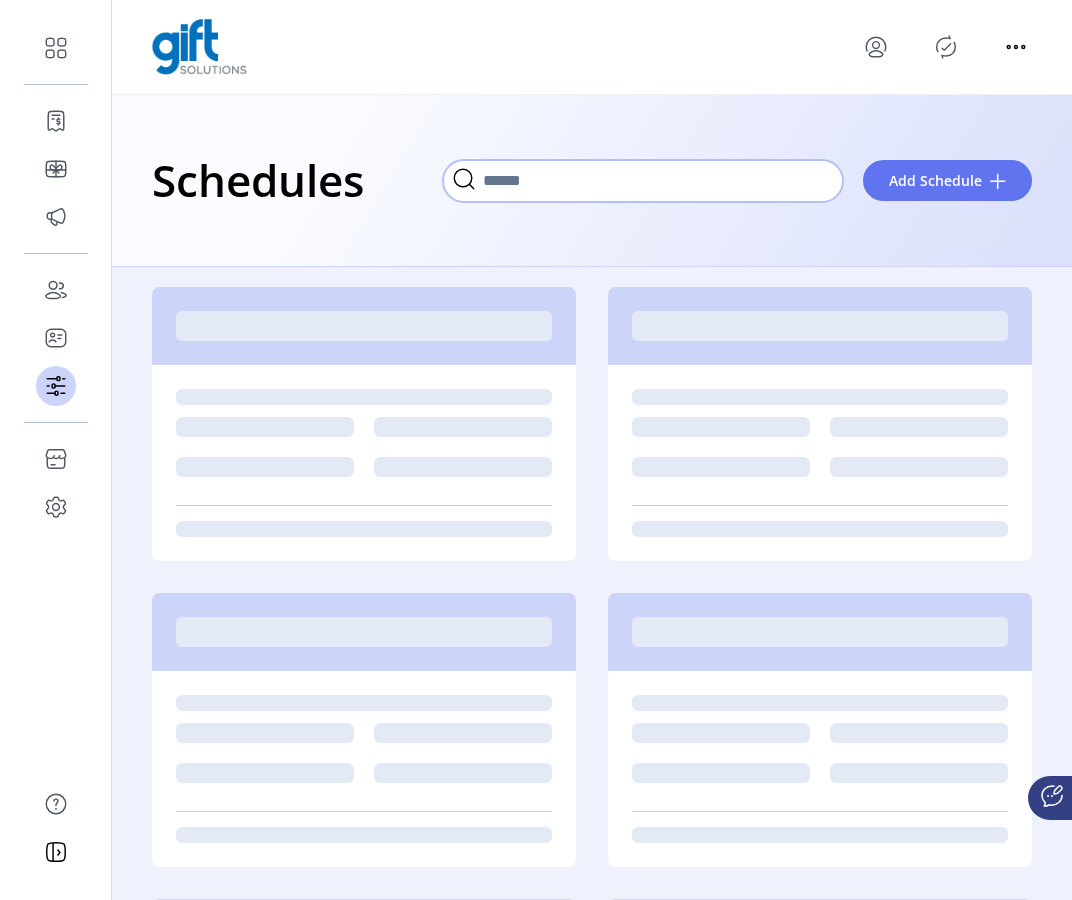click 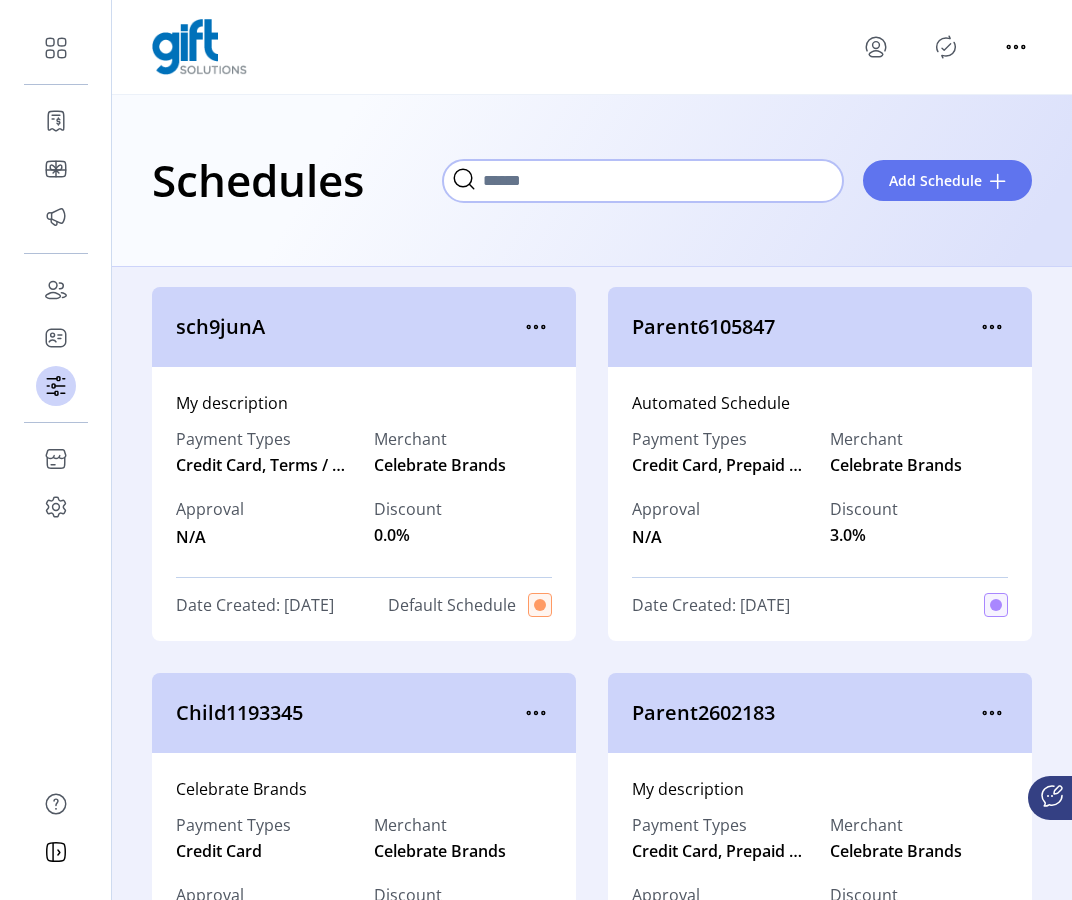 paste on "**********" 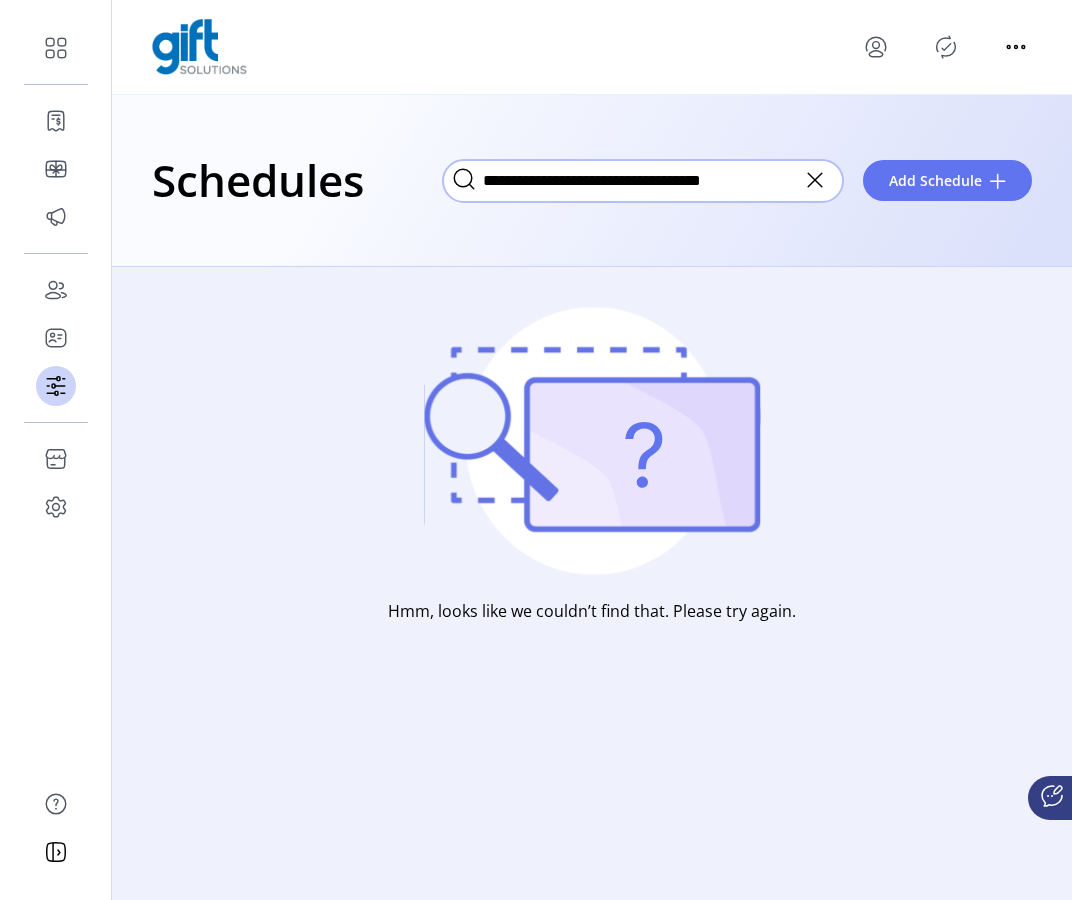type on "**********" 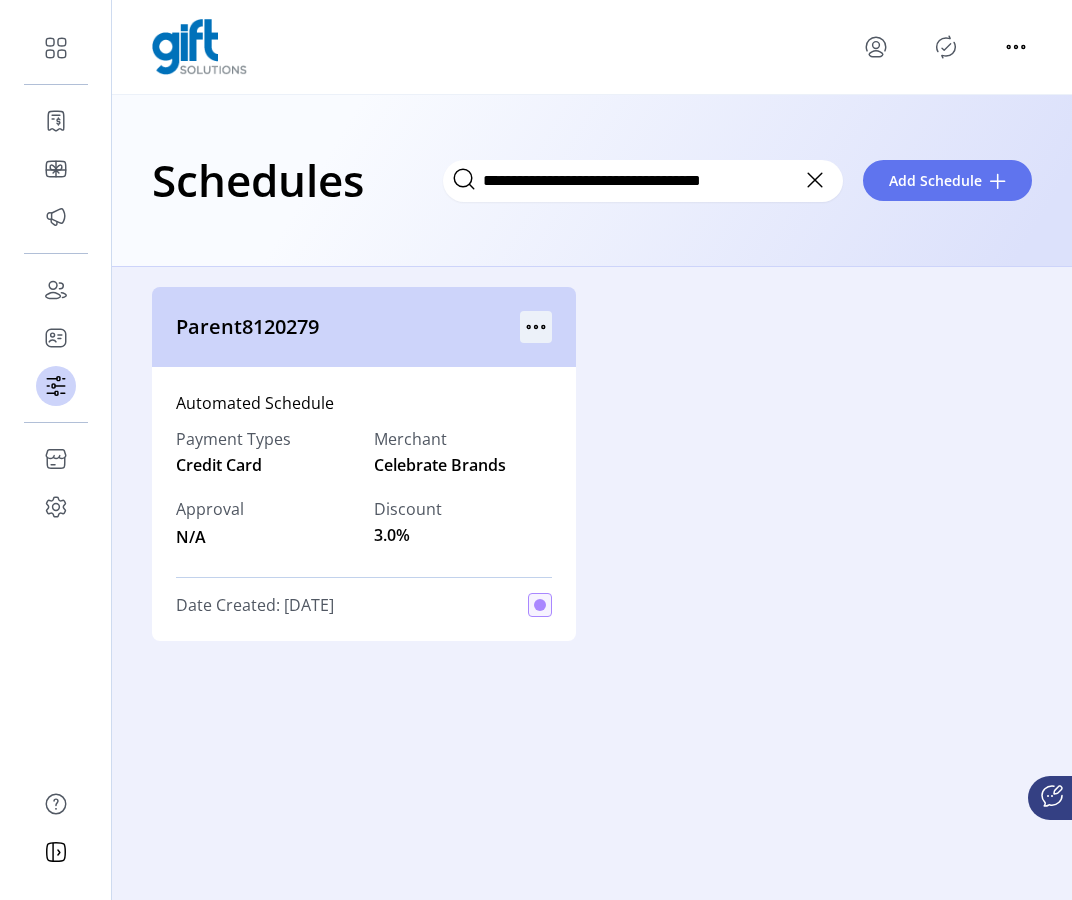 click 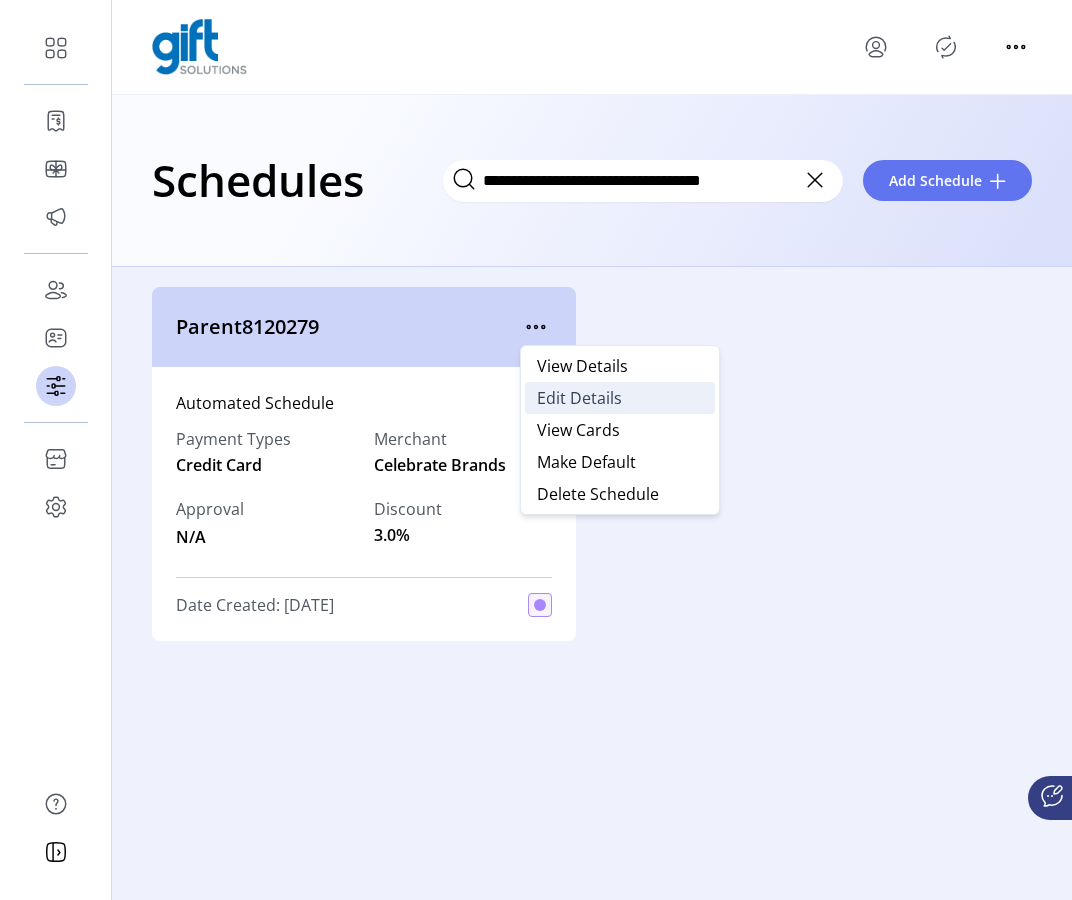 click on "Edit Details" at bounding box center [579, 398] 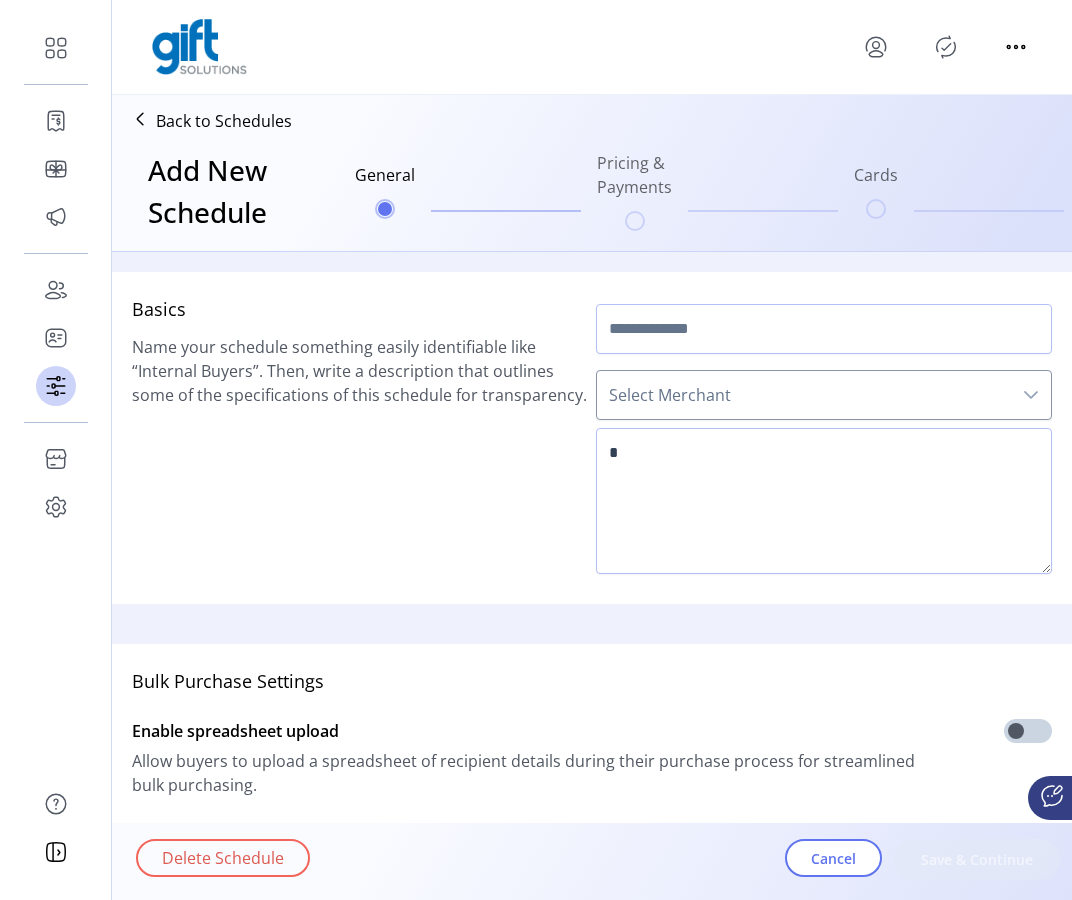 scroll, scrollTop: 541, scrollLeft: 0, axis: vertical 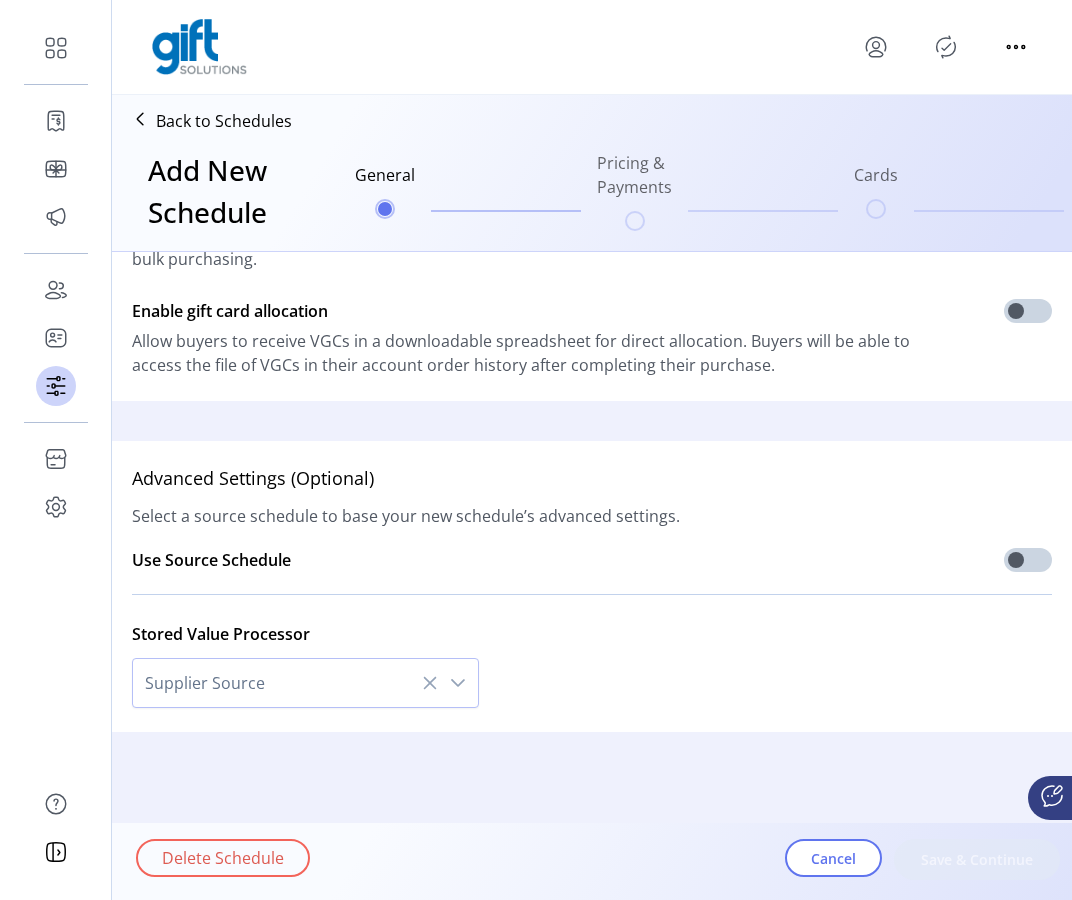 click at bounding box center (458, 683) 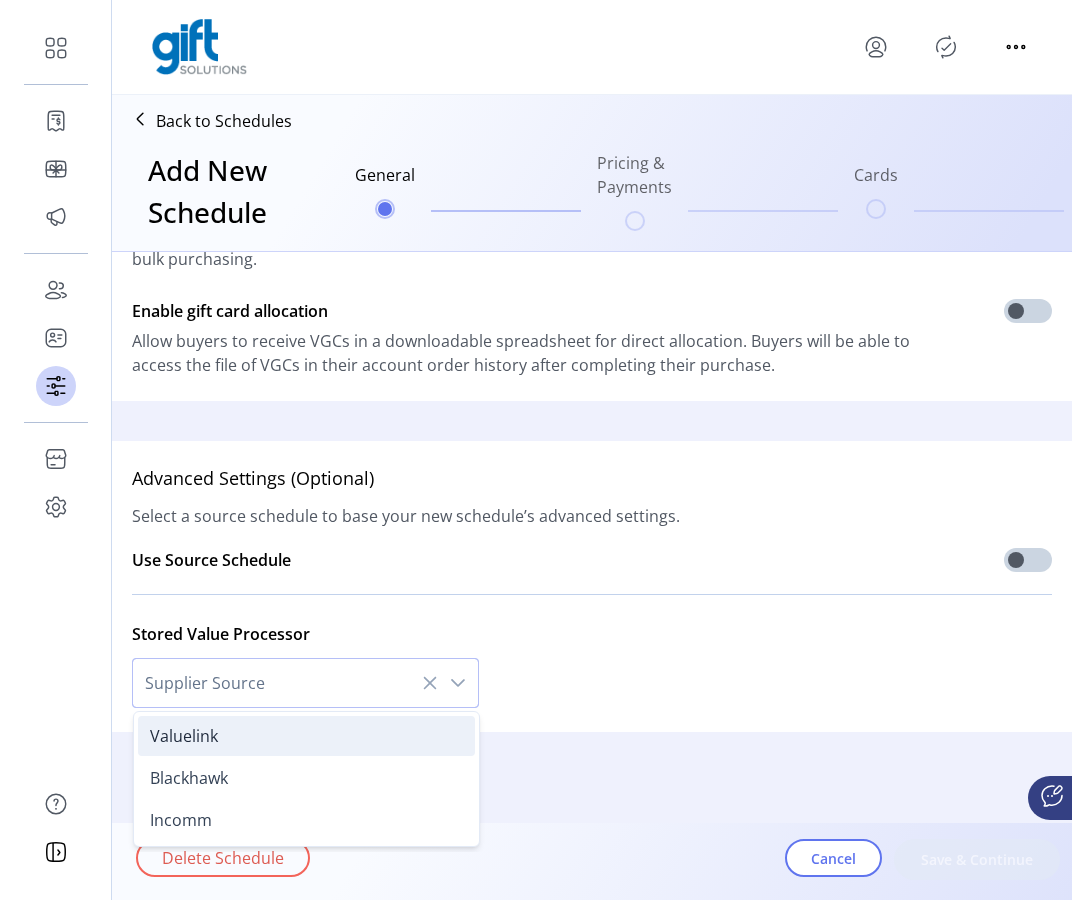 click on "Valuelink" at bounding box center [306, 736] 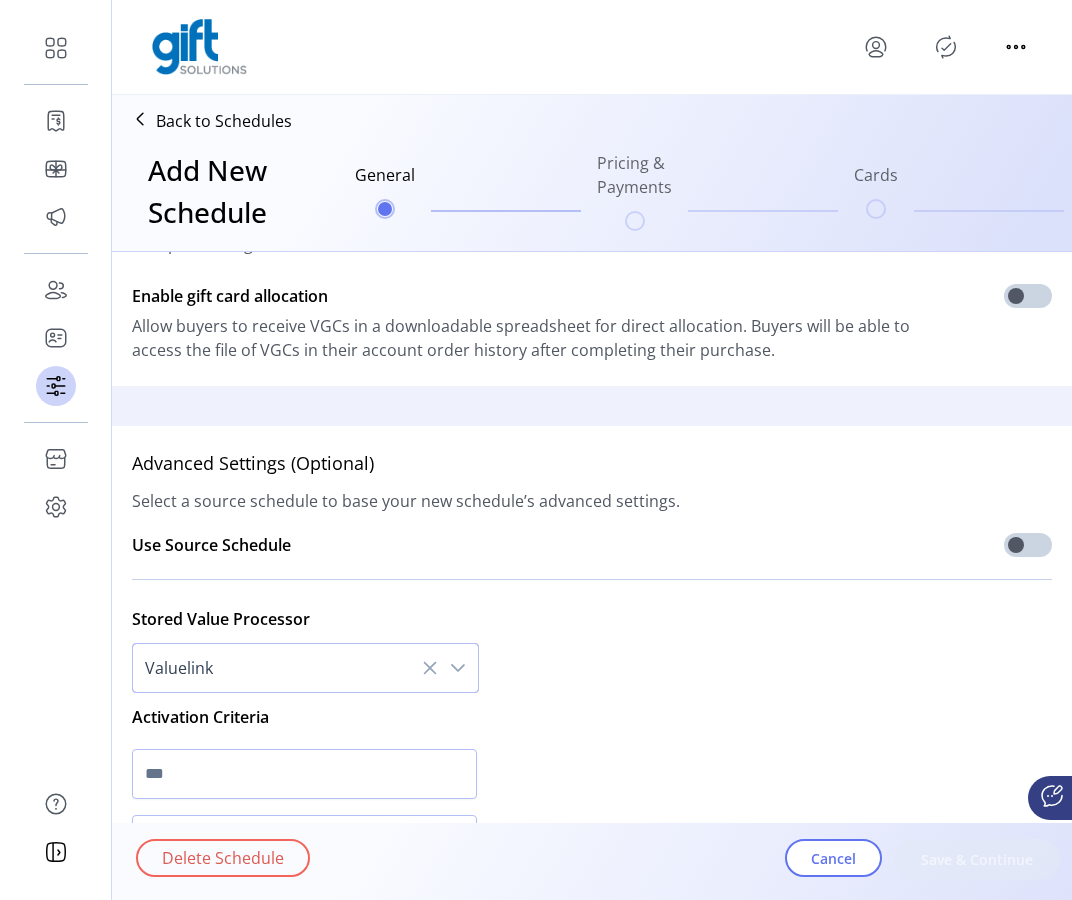 scroll, scrollTop: 787, scrollLeft: 0, axis: vertical 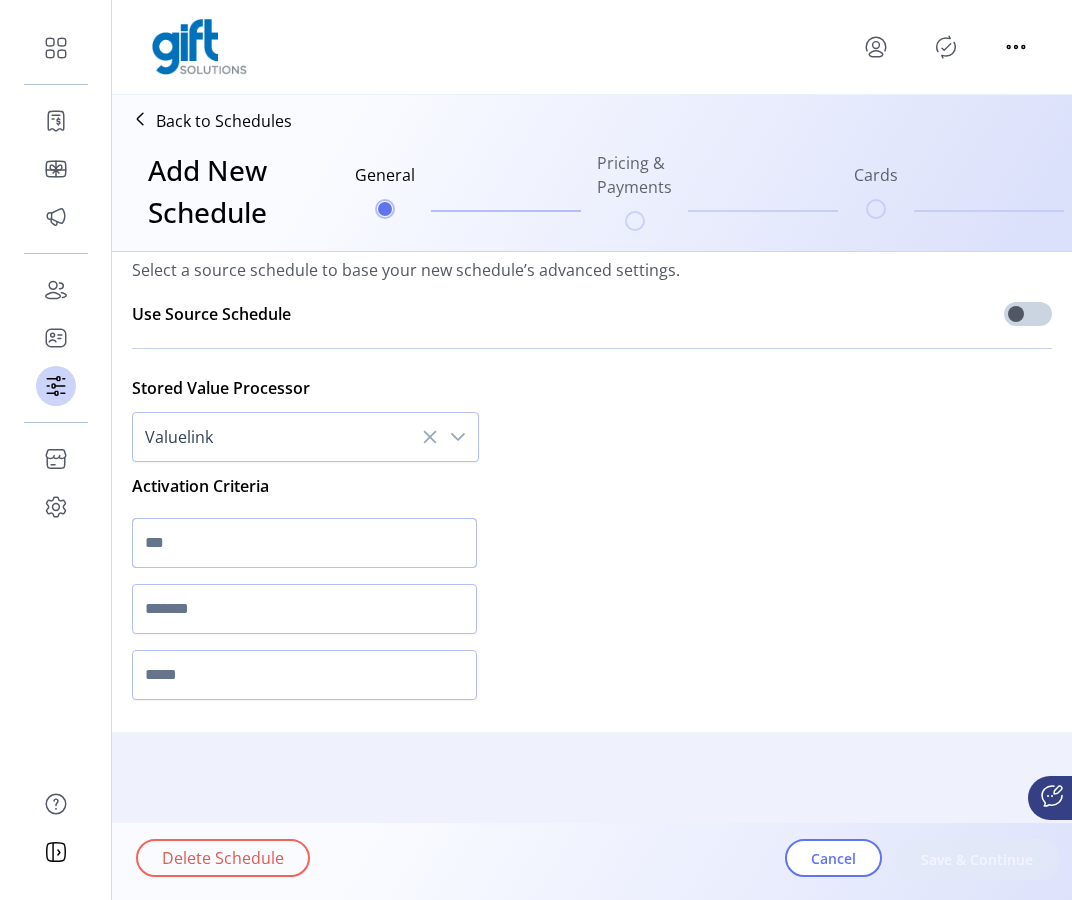 click 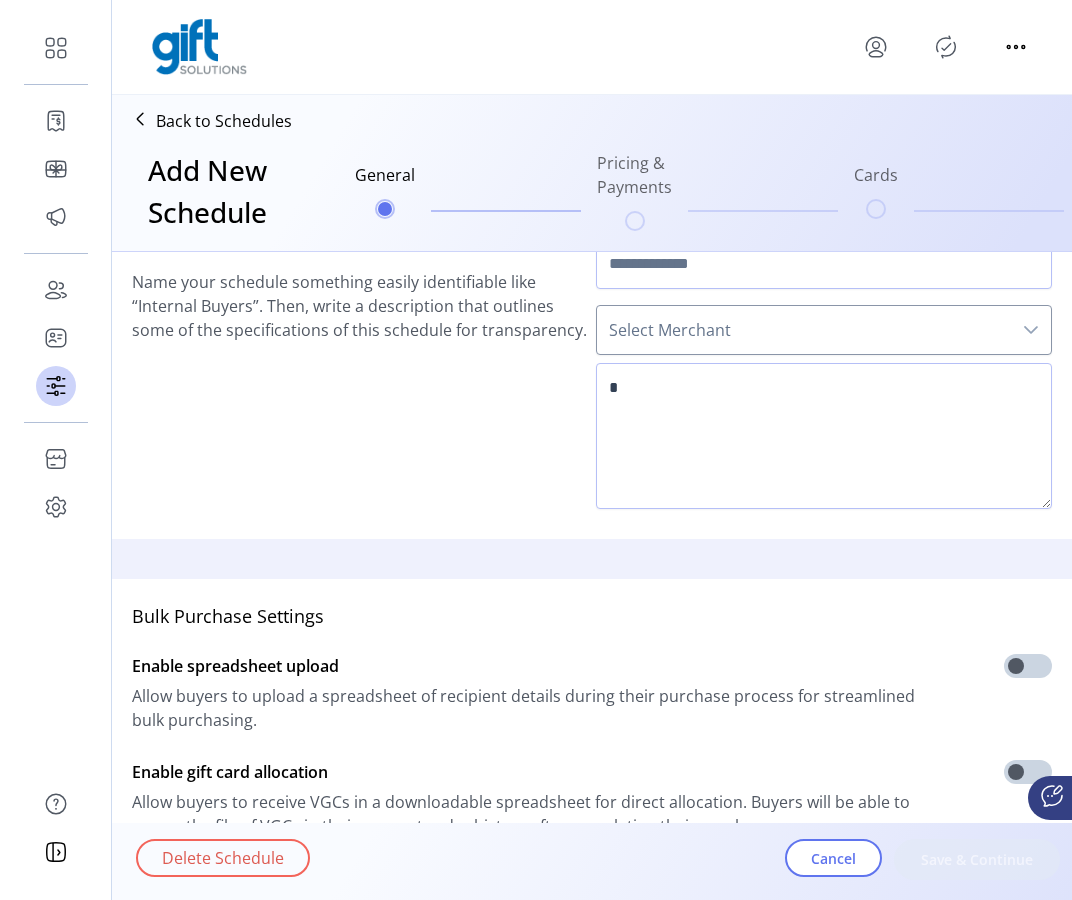 type on "**********" 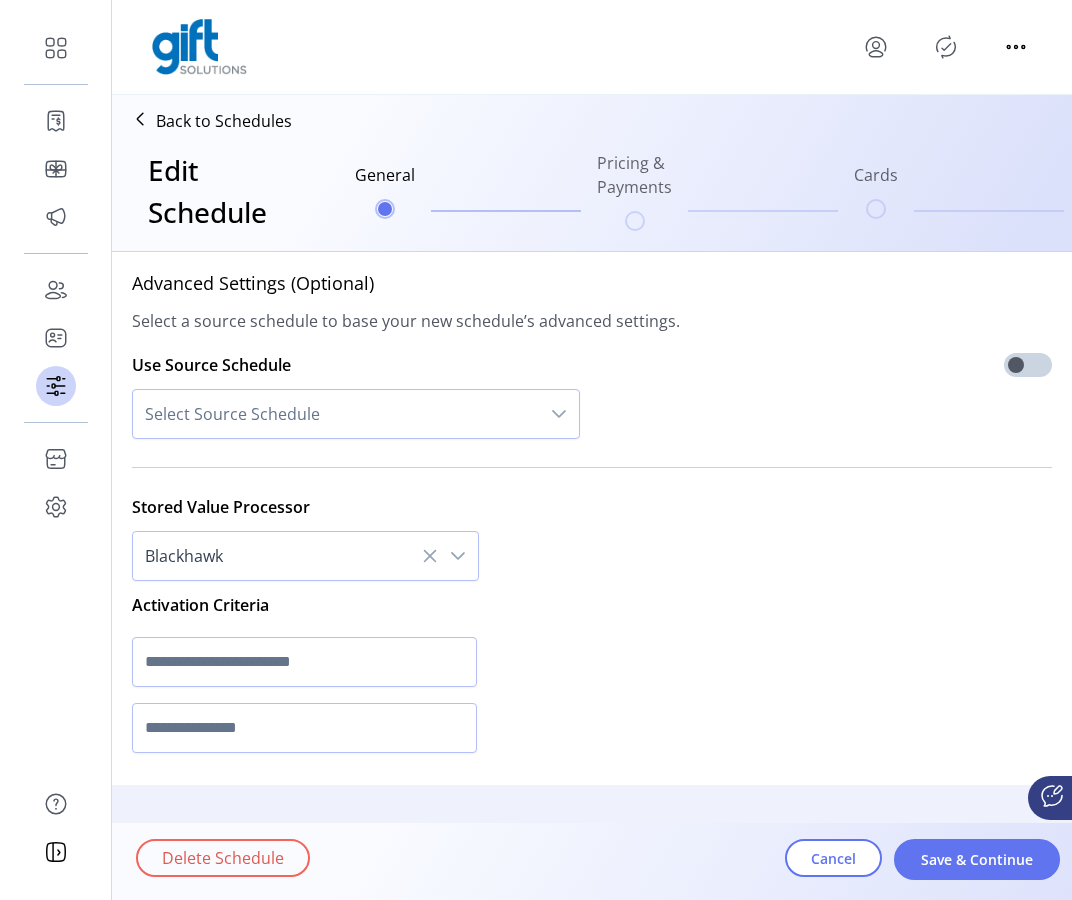 scroll, scrollTop: 789, scrollLeft: 0, axis: vertical 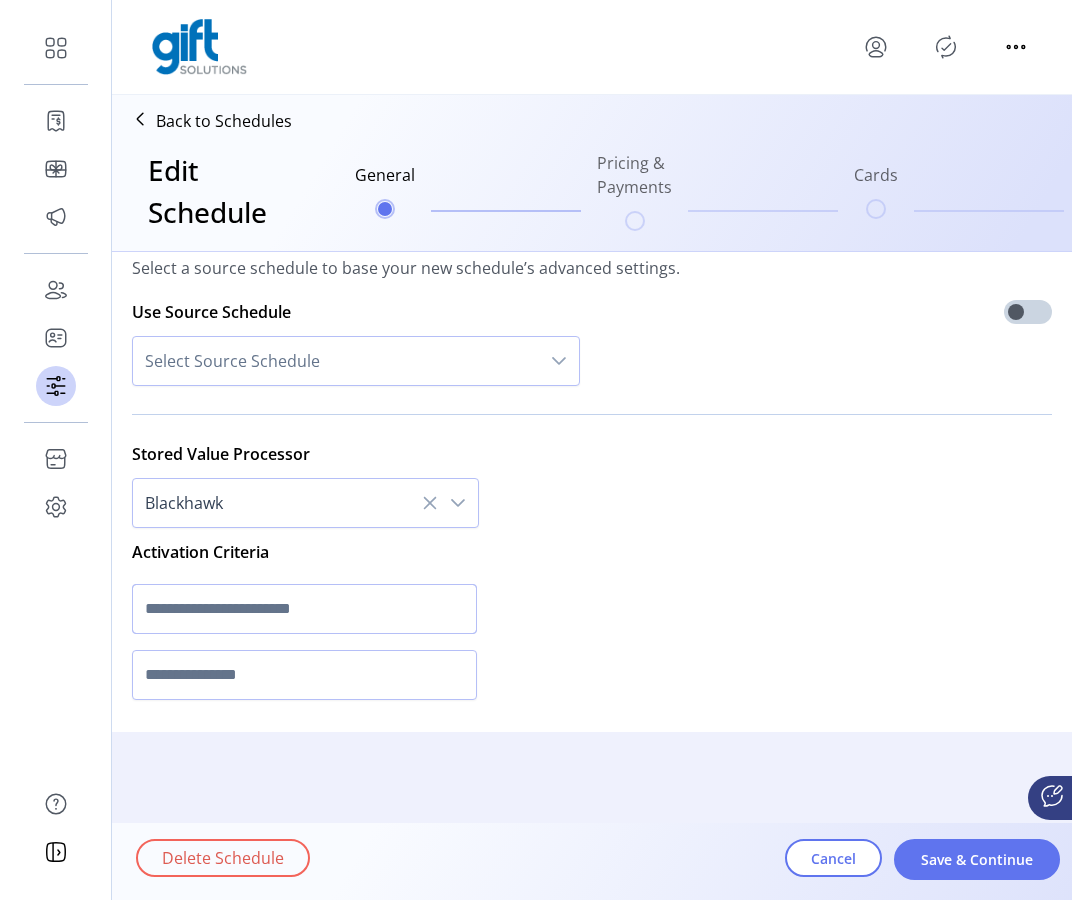 click 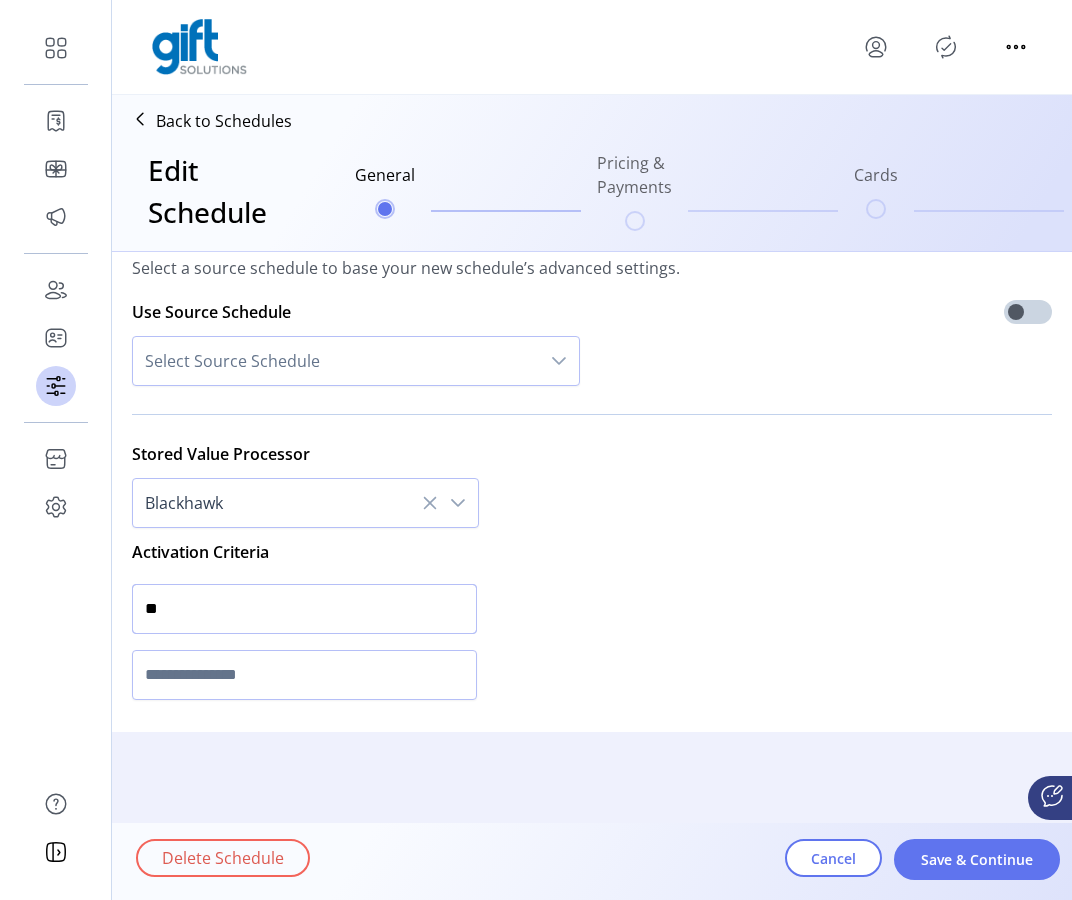 type on "**" 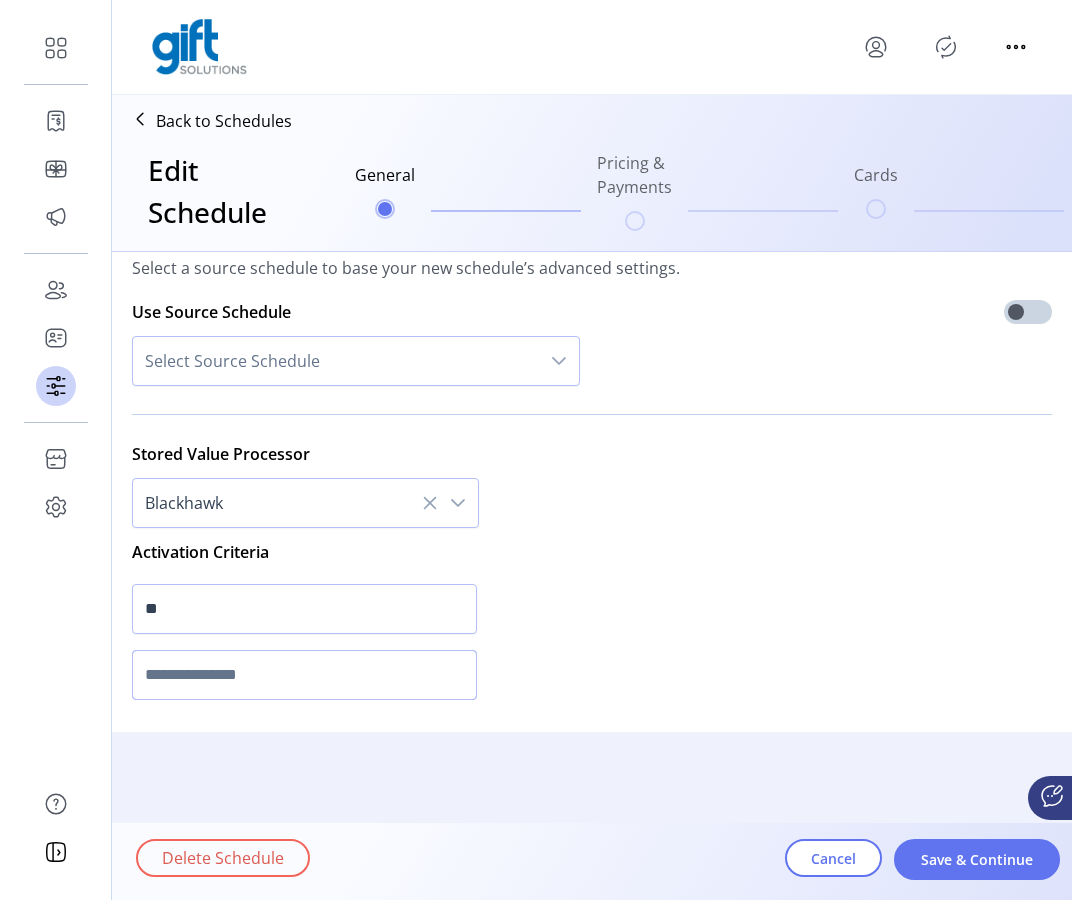click 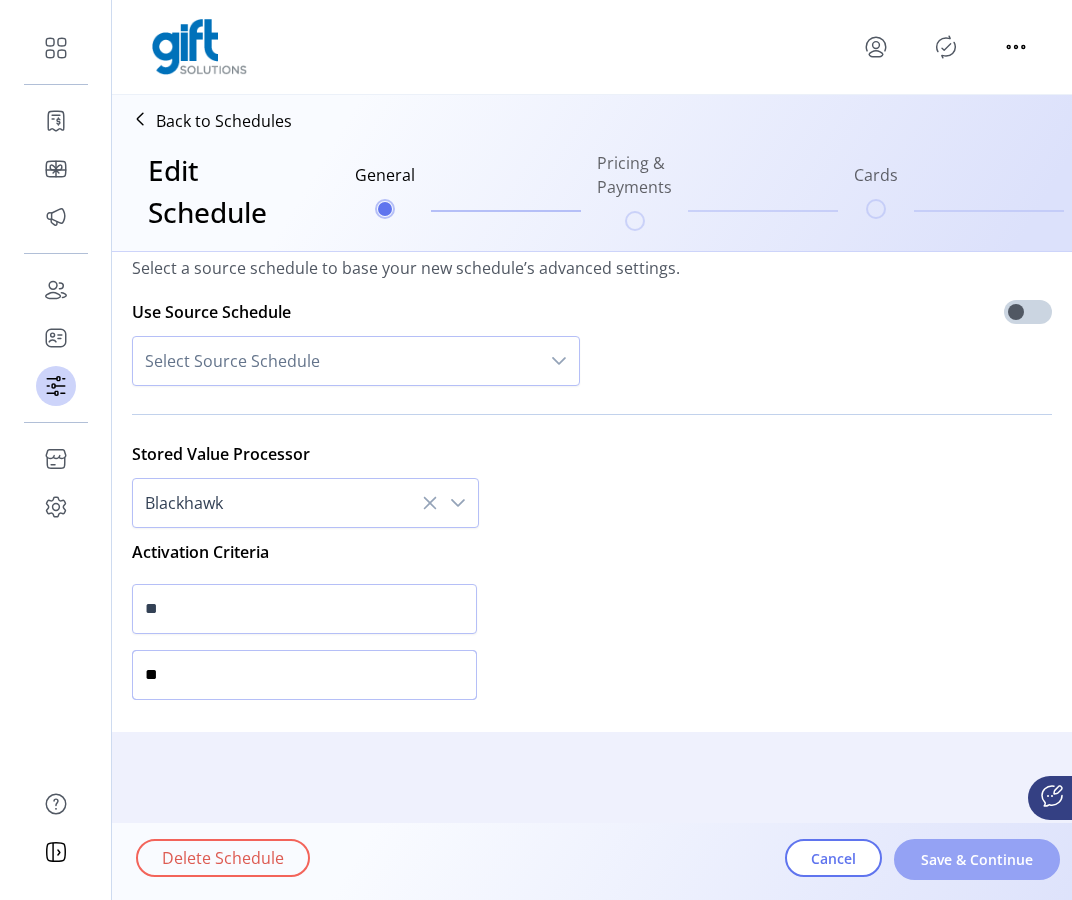 type on "**" 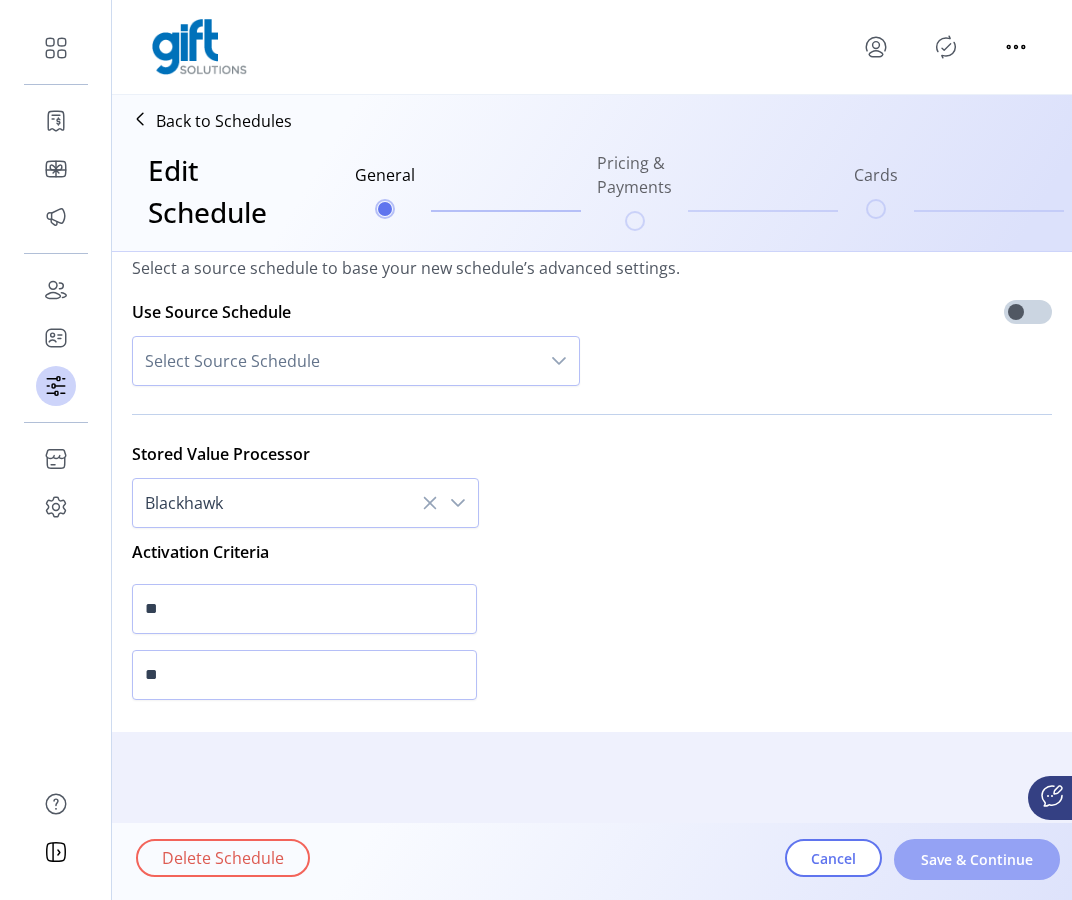 click on "Save & Continue" 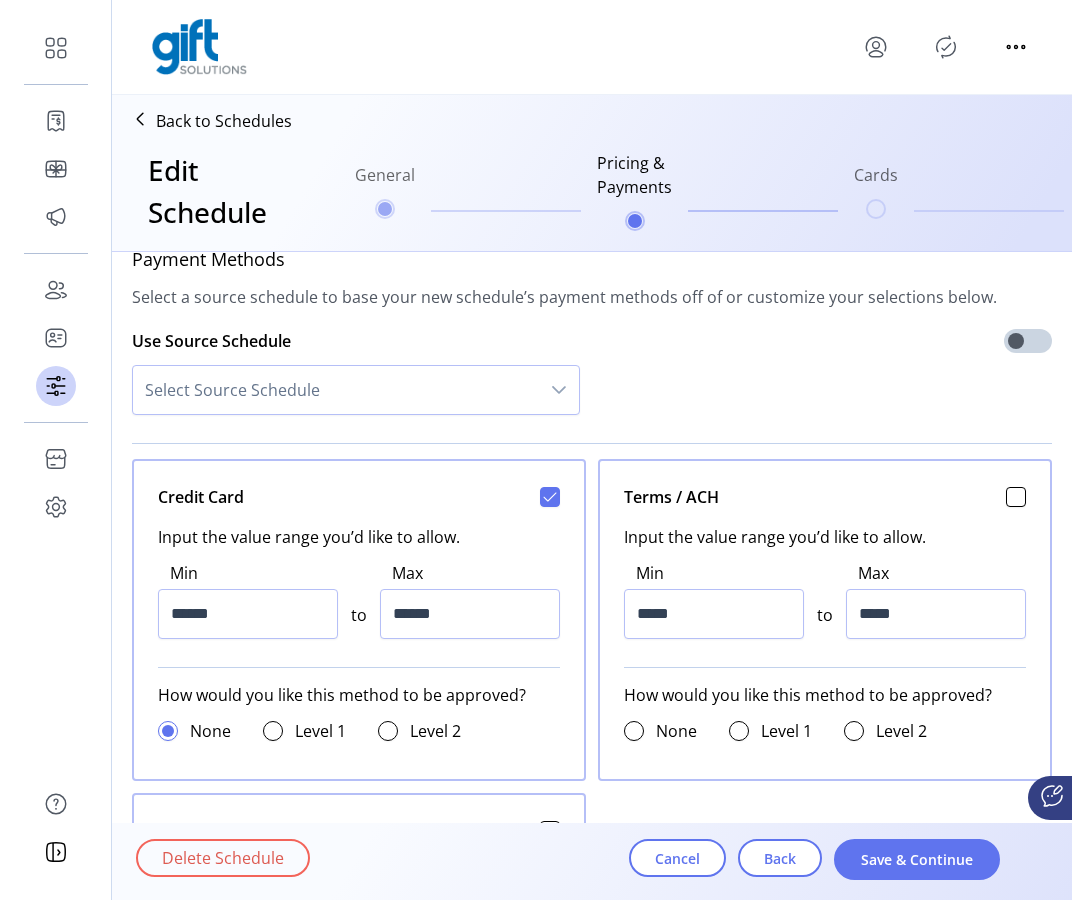click on "Save & Continue" 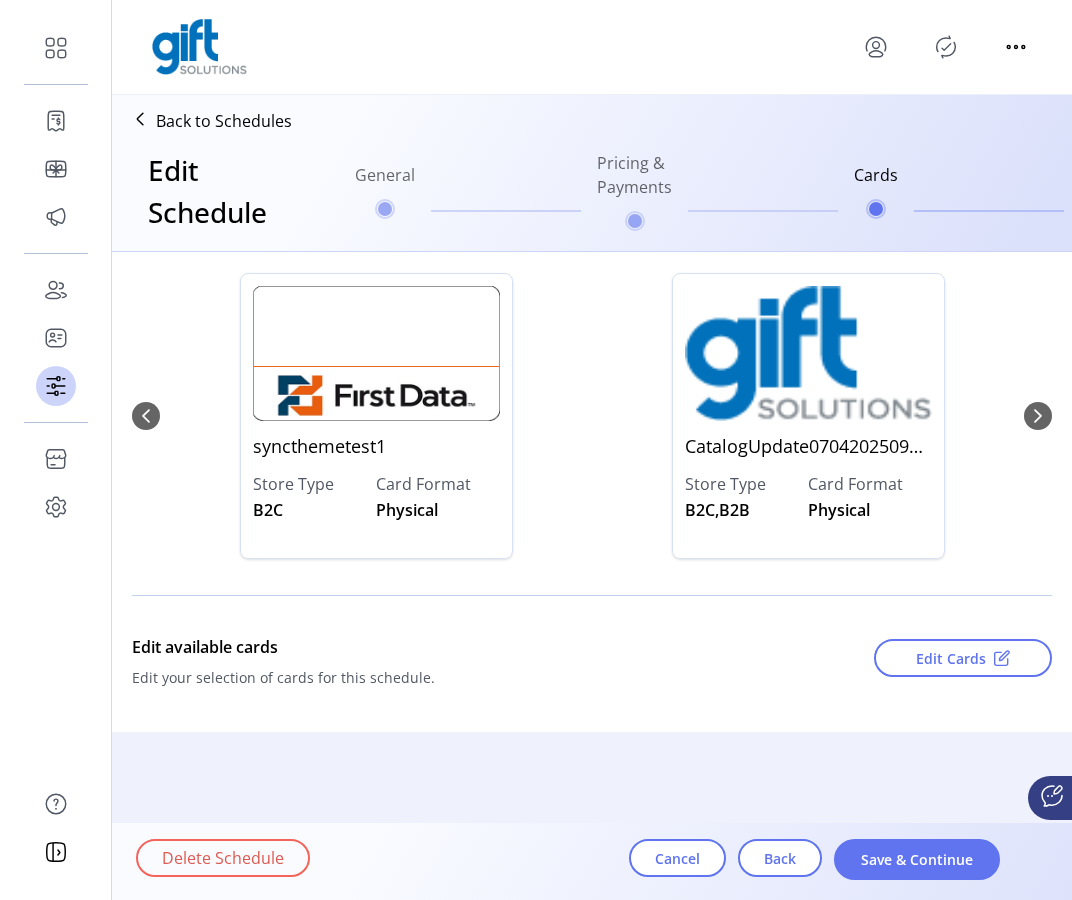 scroll, scrollTop: 331, scrollLeft: 0, axis: vertical 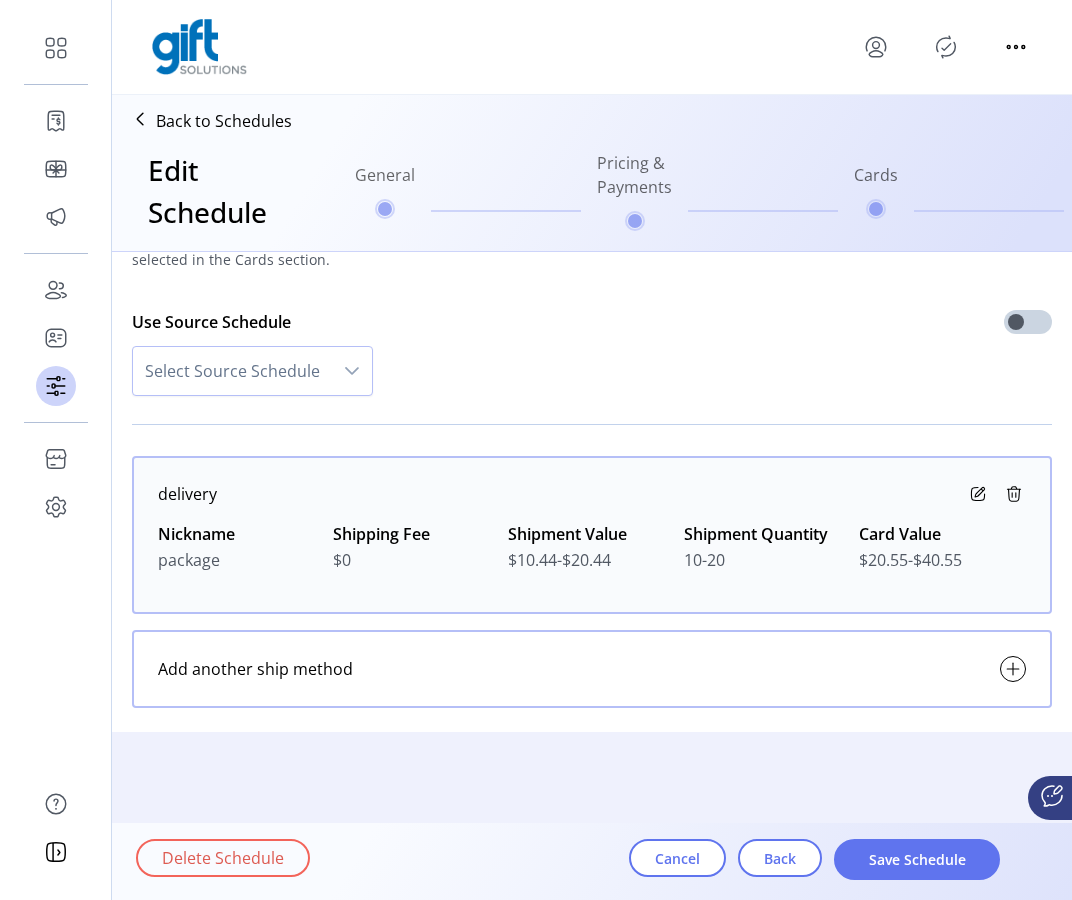 click on "Save Schedule" 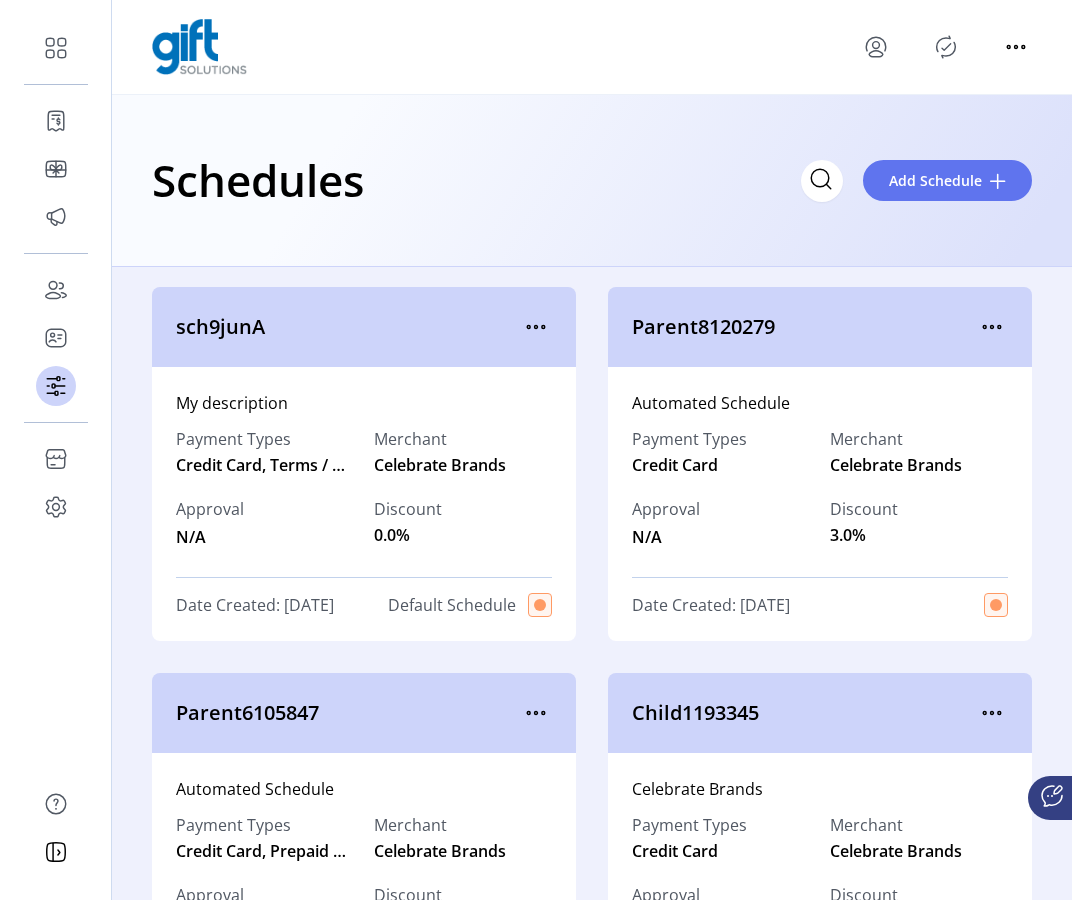 click 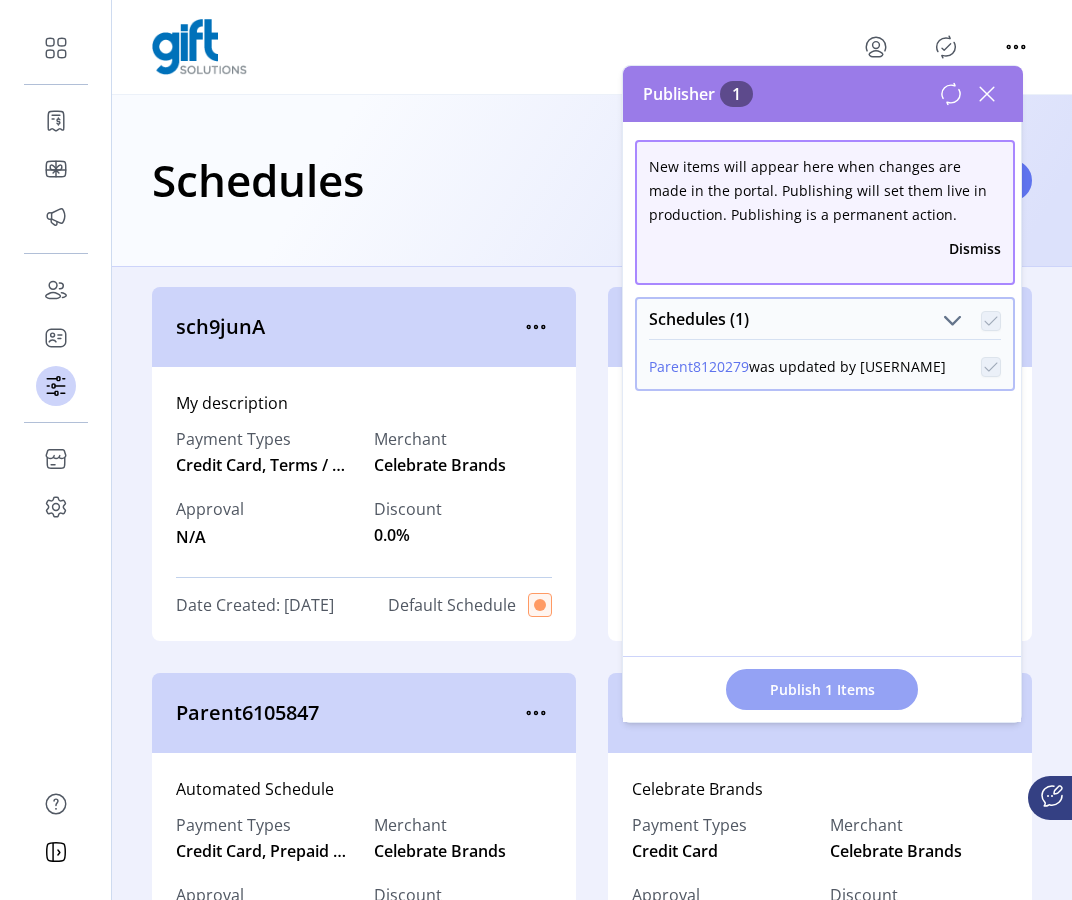 click on "Publish 1 Items" at bounding box center [822, 689] 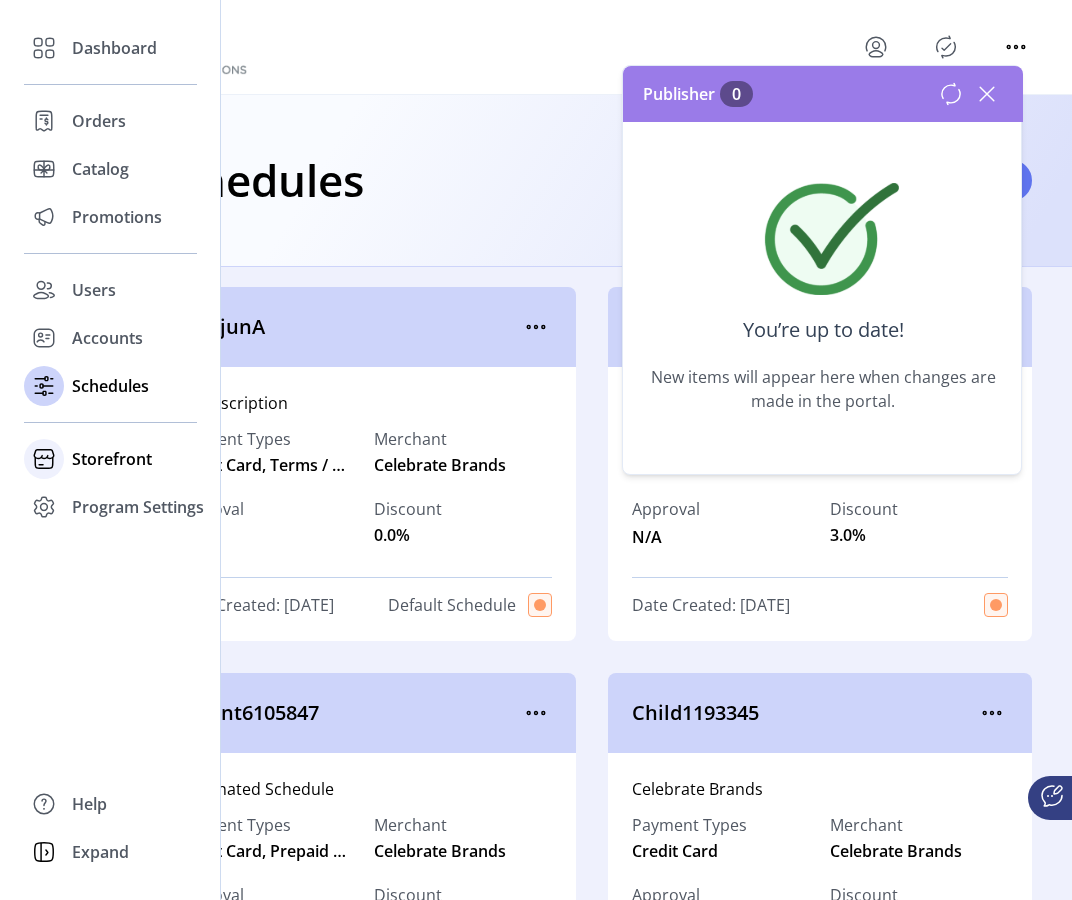 click on "Storefront" 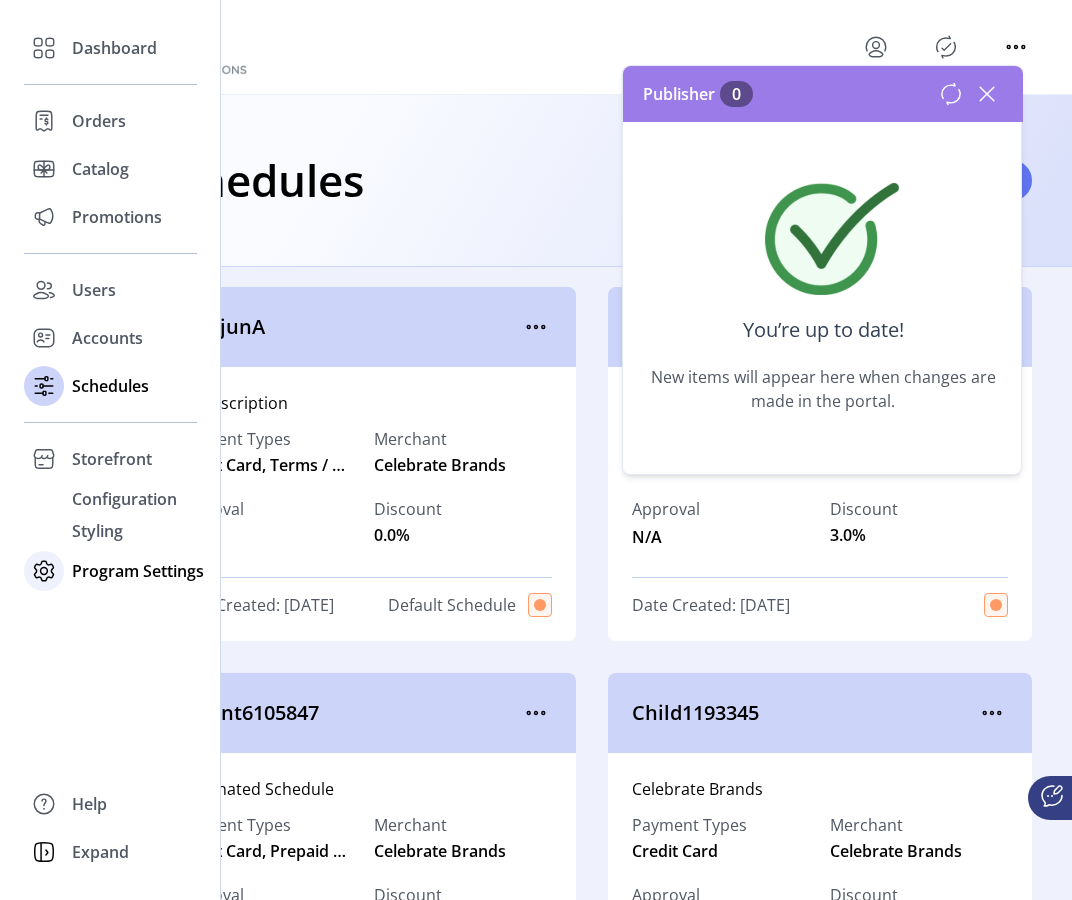 click on "Program Settings" 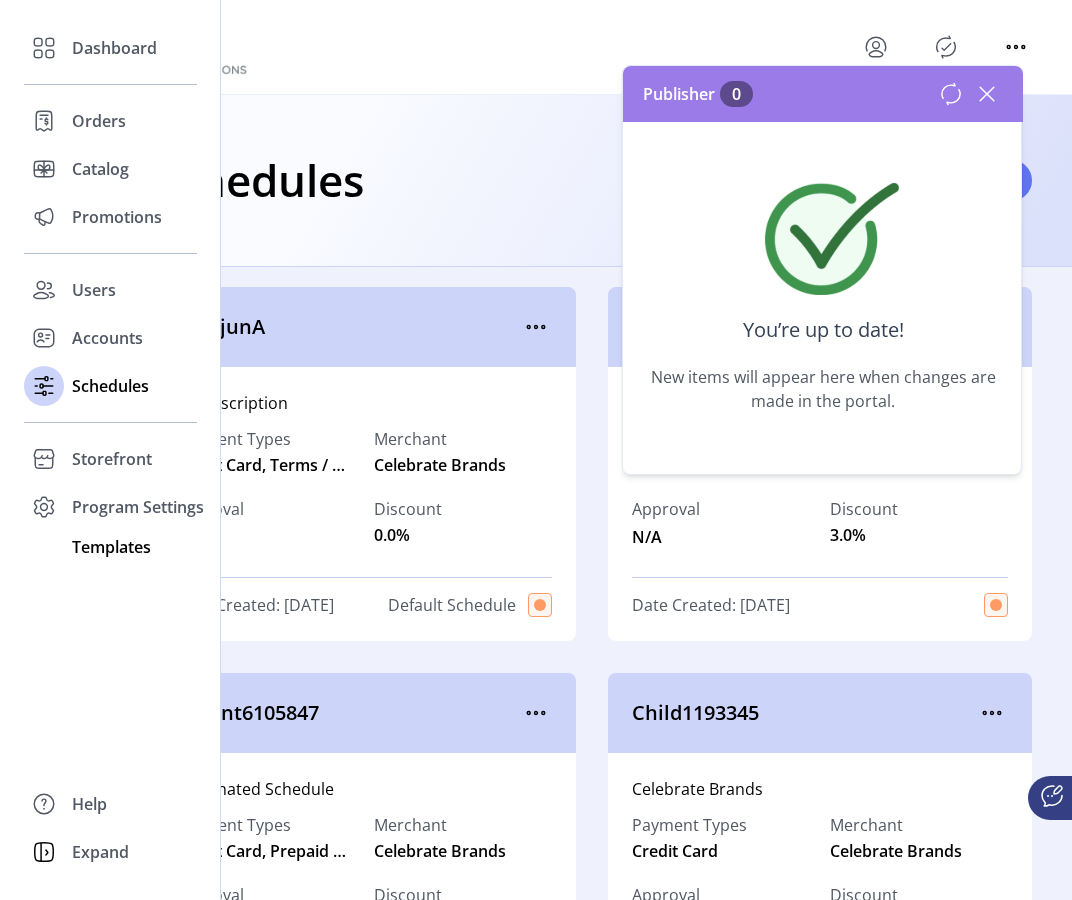 click on "Templates" 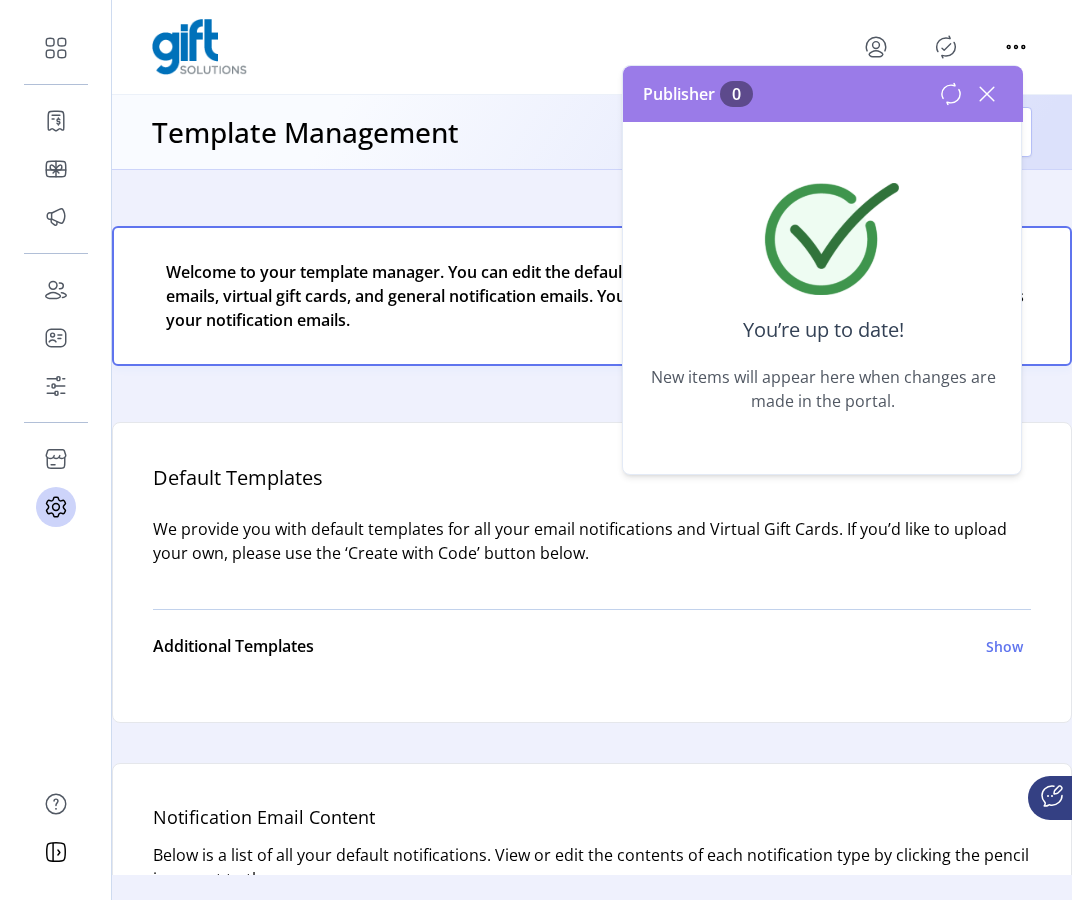 click 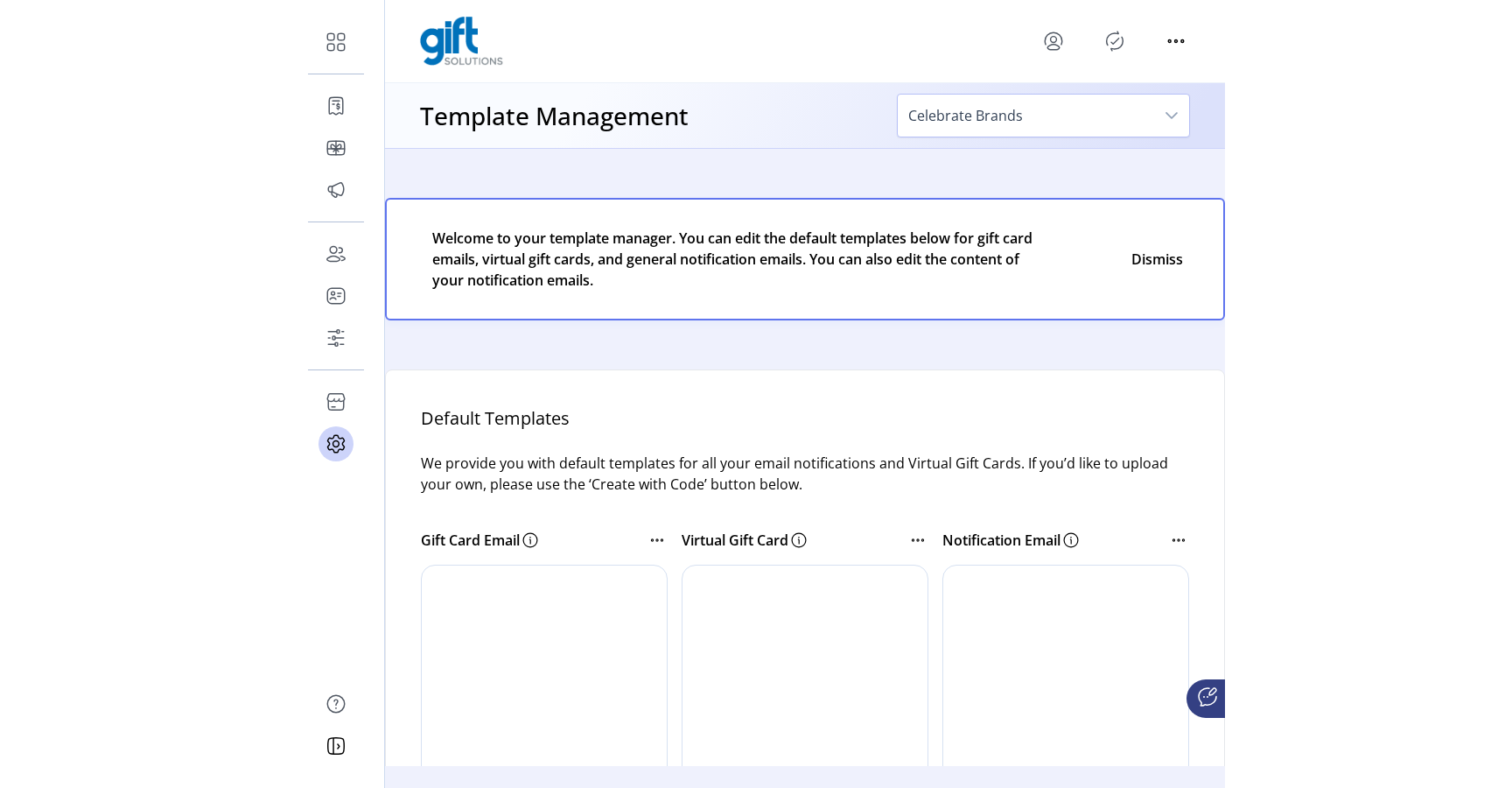 scroll, scrollTop: 0, scrollLeft: 0, axis: both 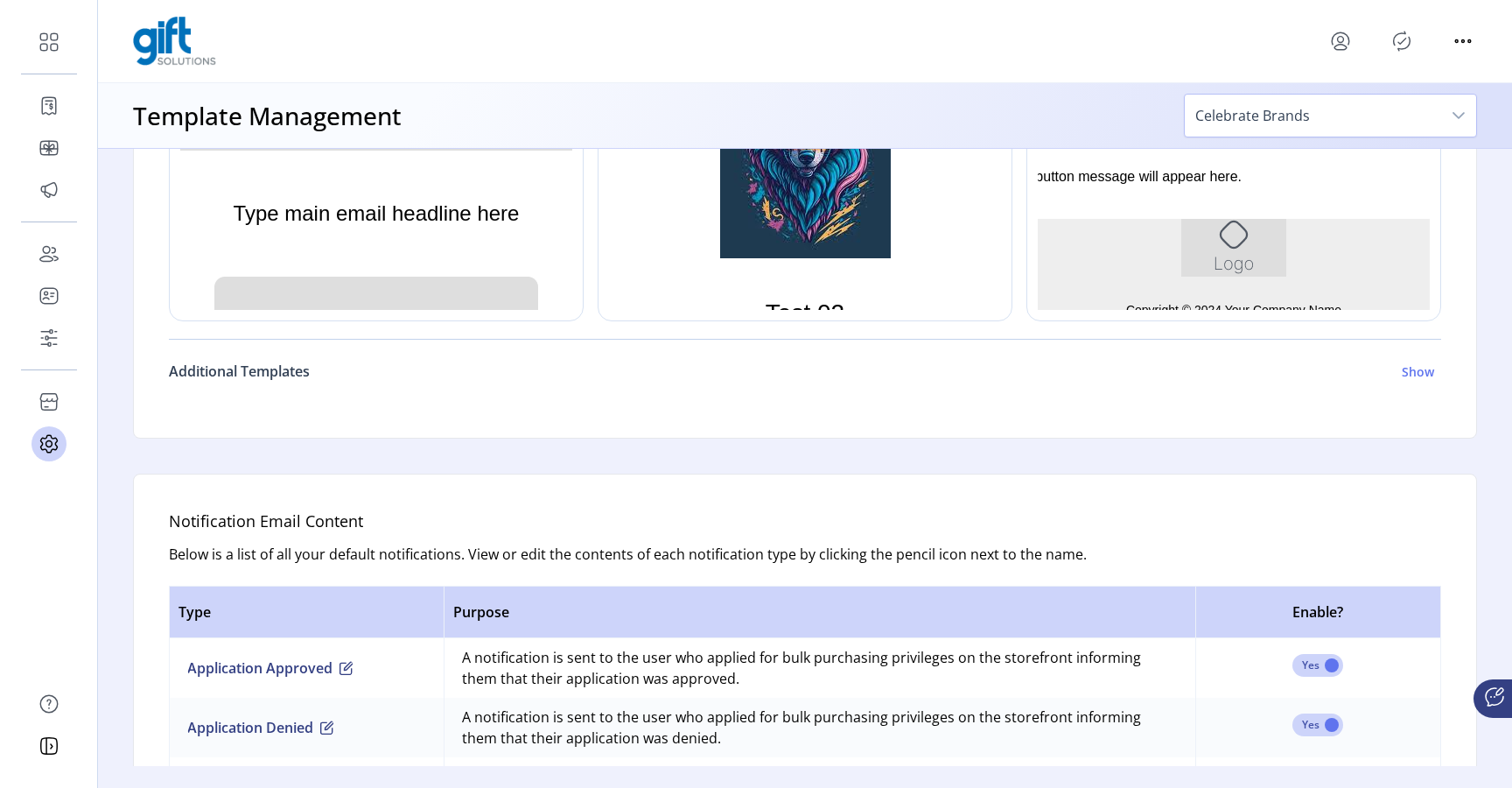 click on "Show" at bounding box center [1418, 371] 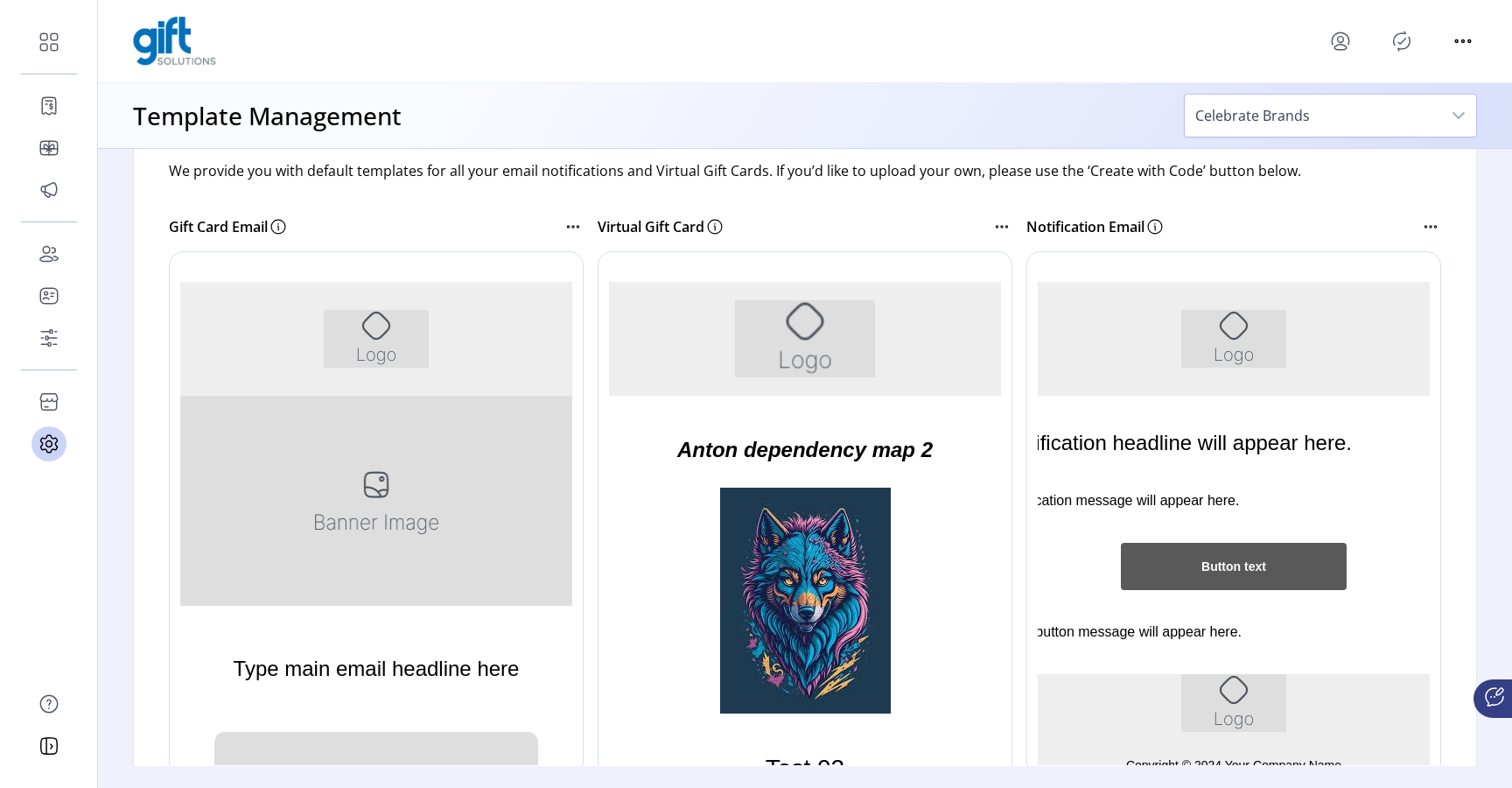 scroll, scrollTop: 269, scrollLeft: 0, axis: vertical 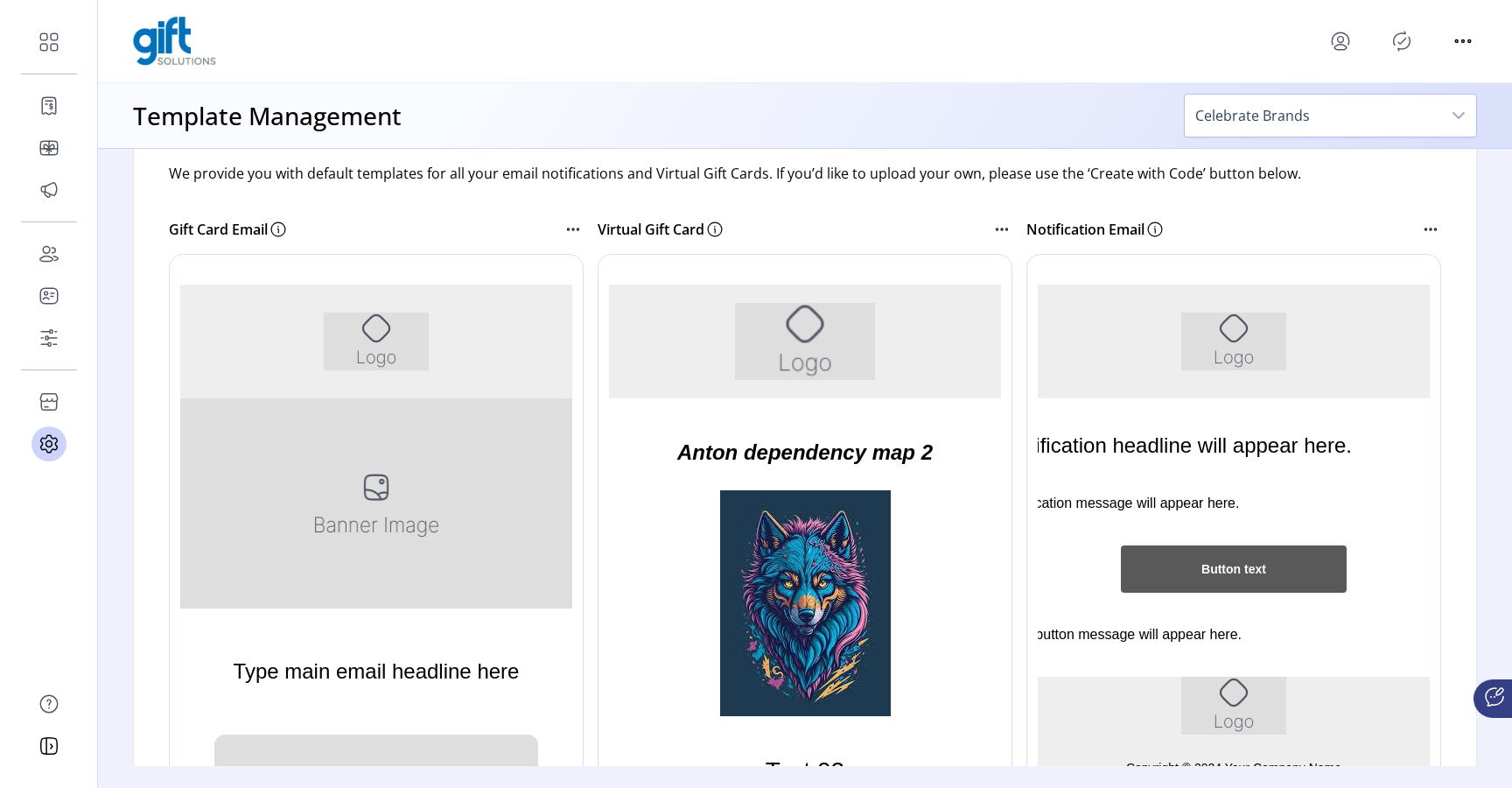 click 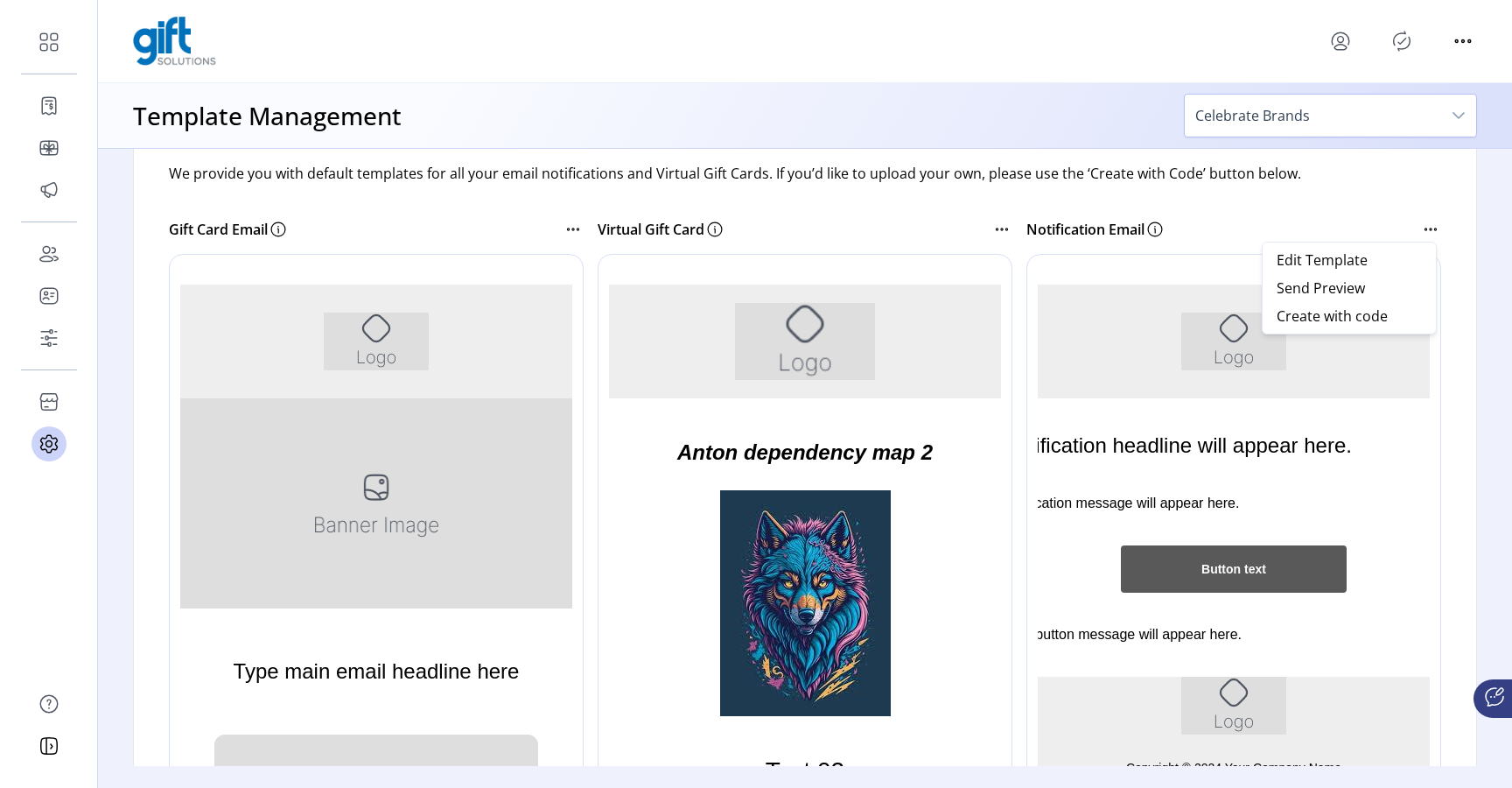 click on "We provide you with default templates for all your email notifications and Virtual Gift Cards. If you’d like to upload your own, please use the ‘Create with Code’ button below." 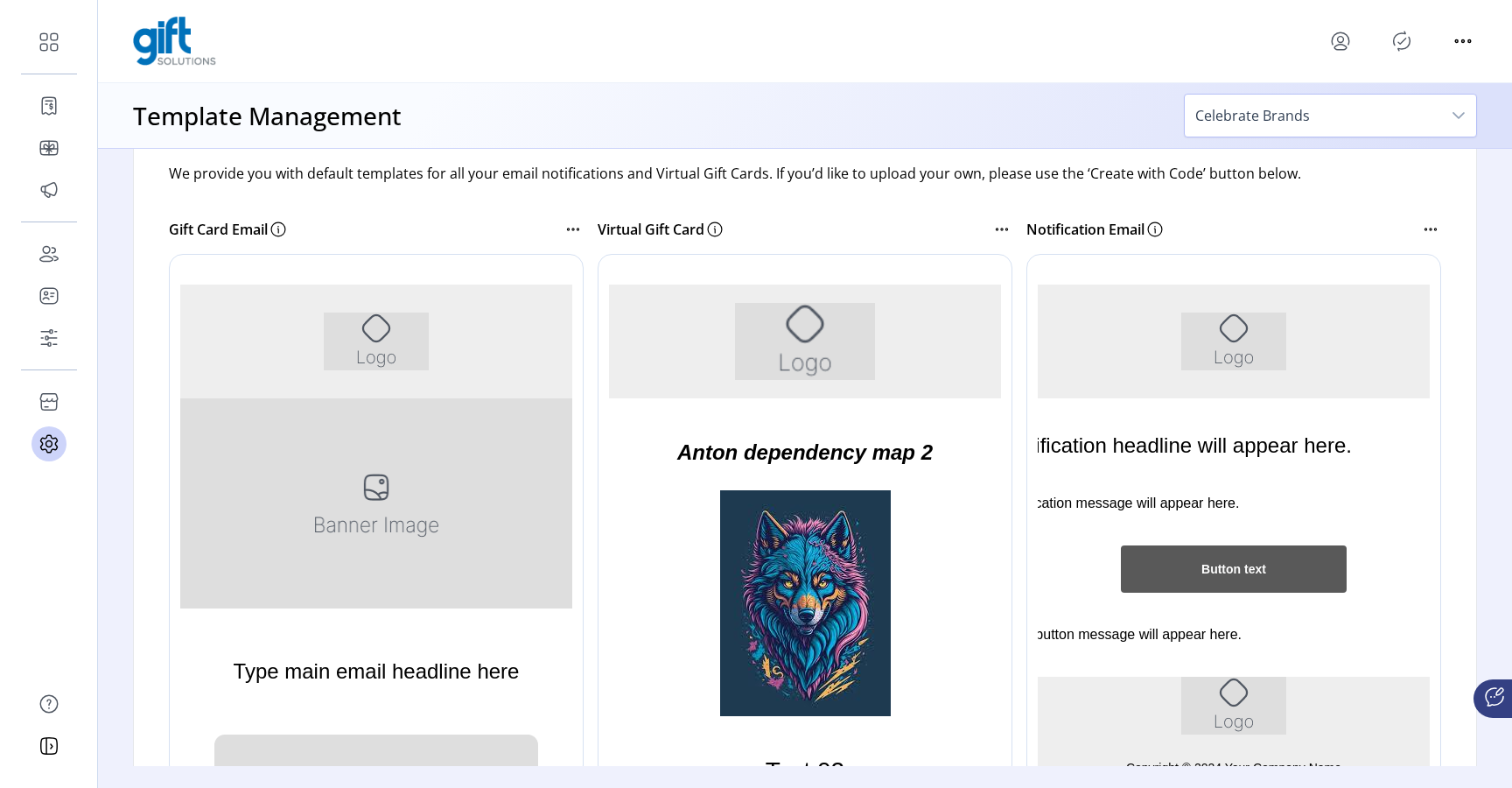 scroll, scrollTop: 114, scrollLeft: 0, axis: vertical 